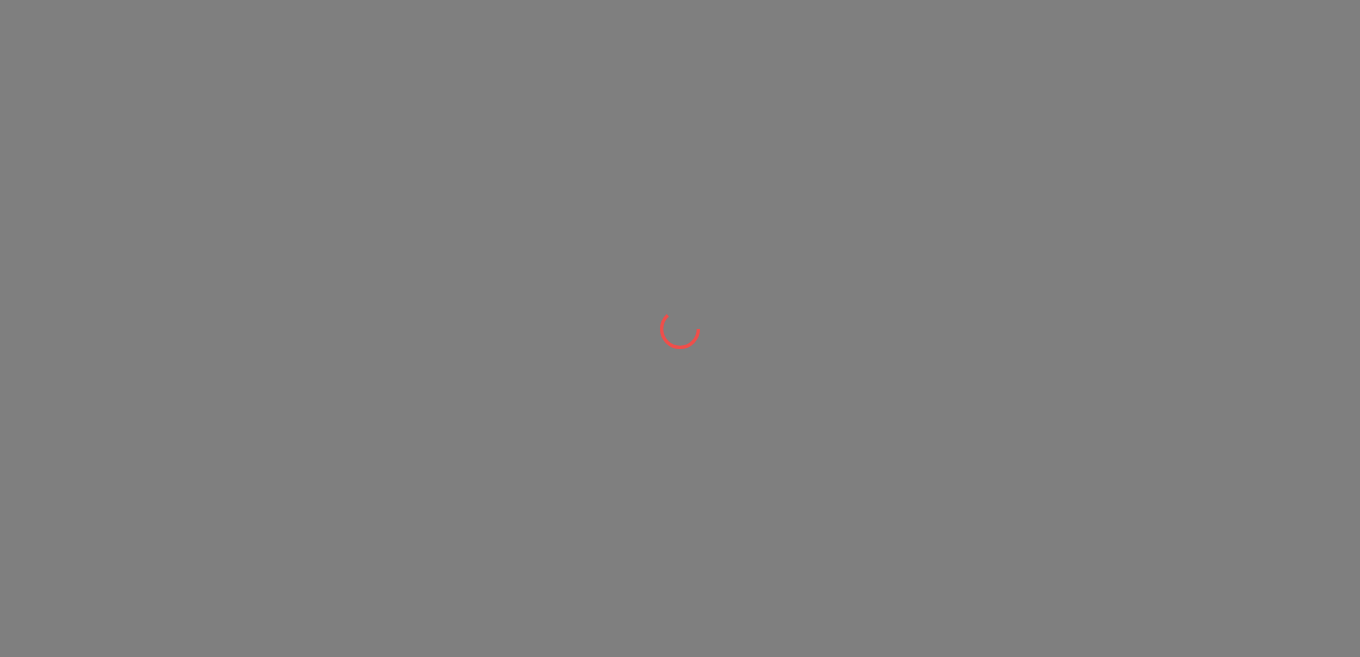 scroll, scrollTop: 0, scrollLeft: 0, axis: both 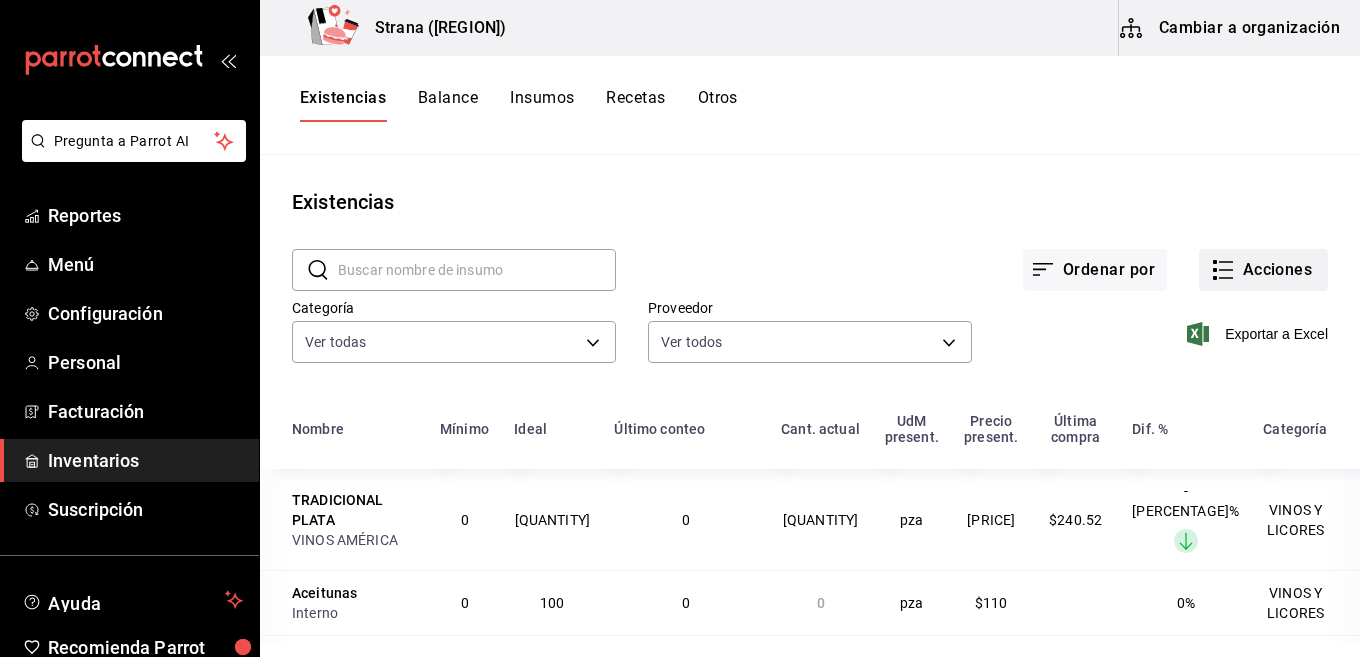 click on "Acciones" at bounding box center (1263, 270) 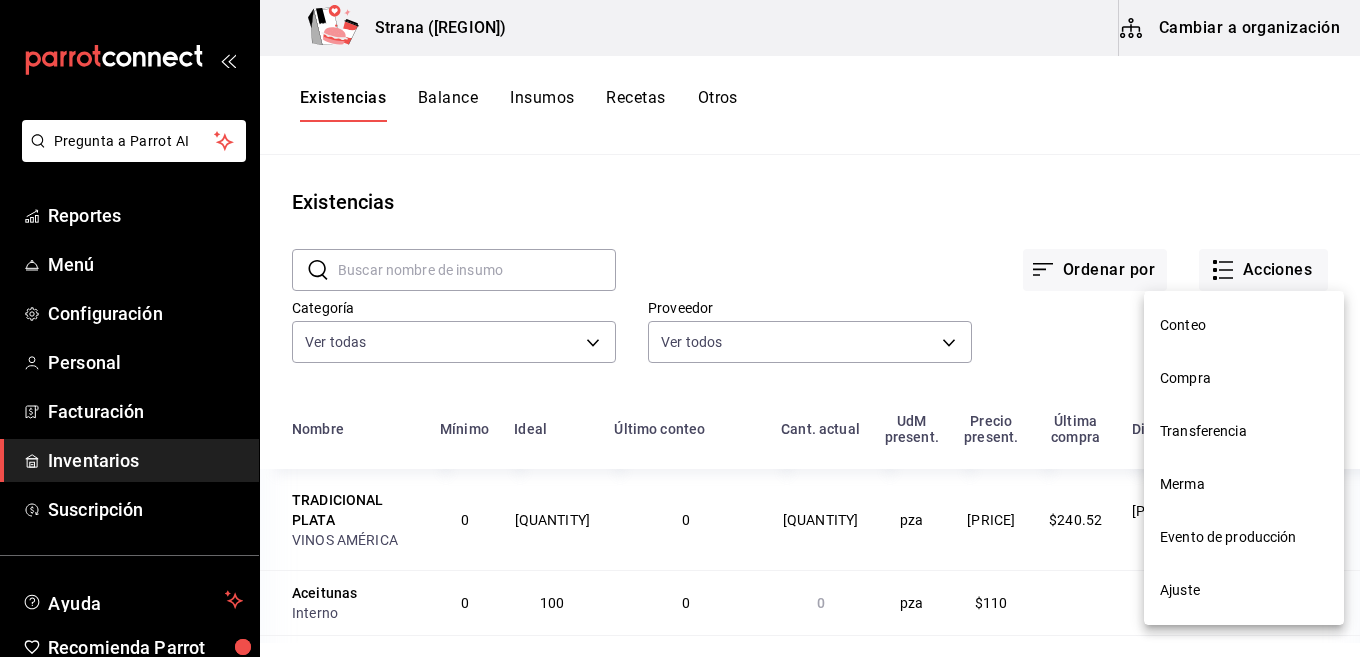 click on "Conteo" at bounding box center [1244, 325] 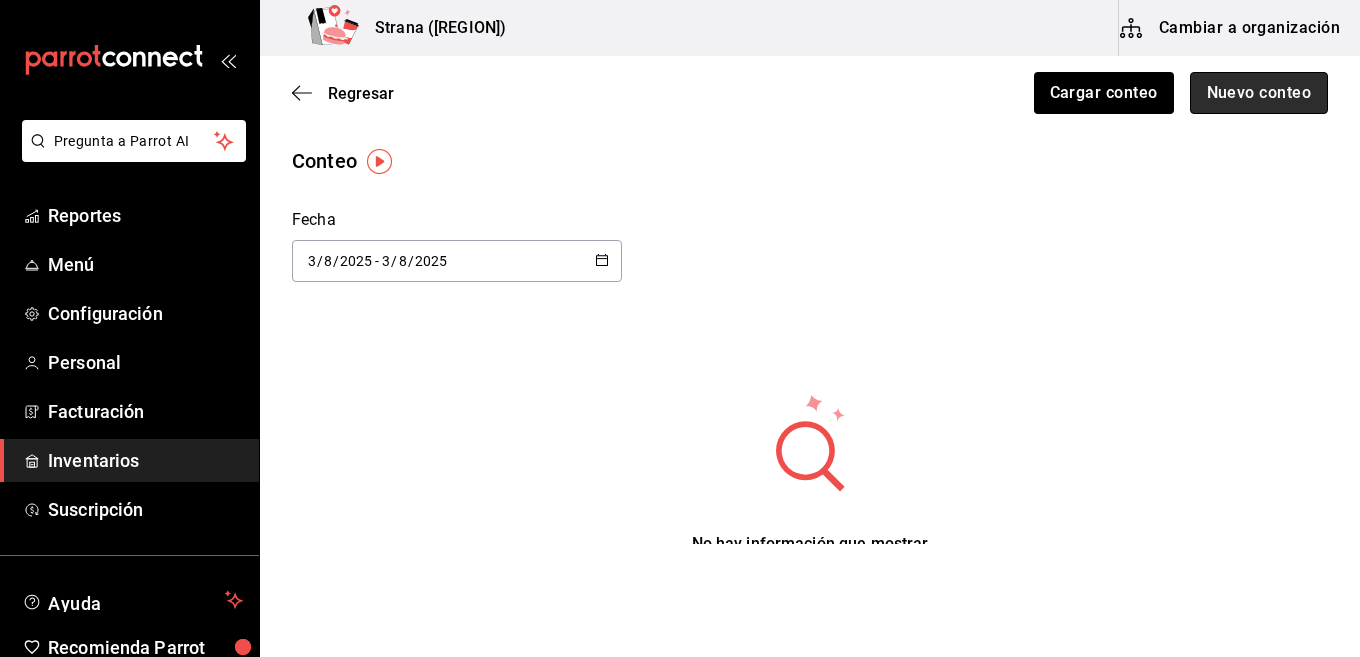 click on "Nuevo conteo" at bounding box center (1259, 93) 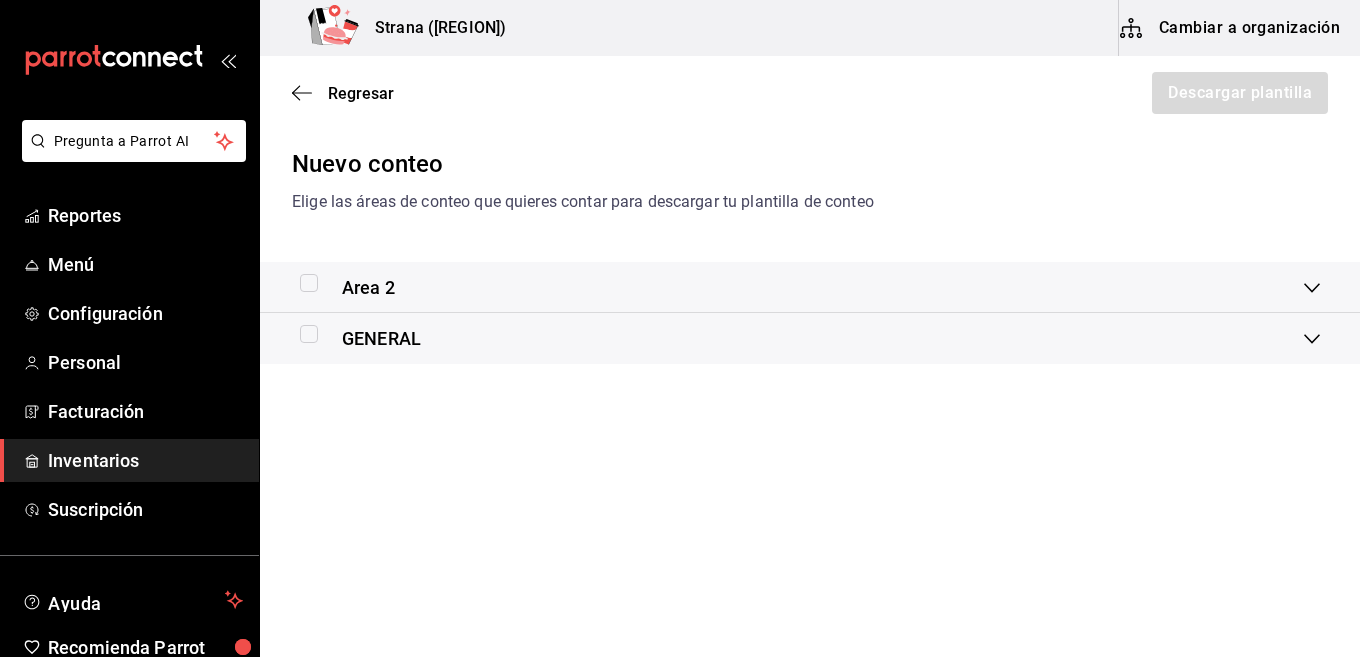 click at bounding box center (309, 283) 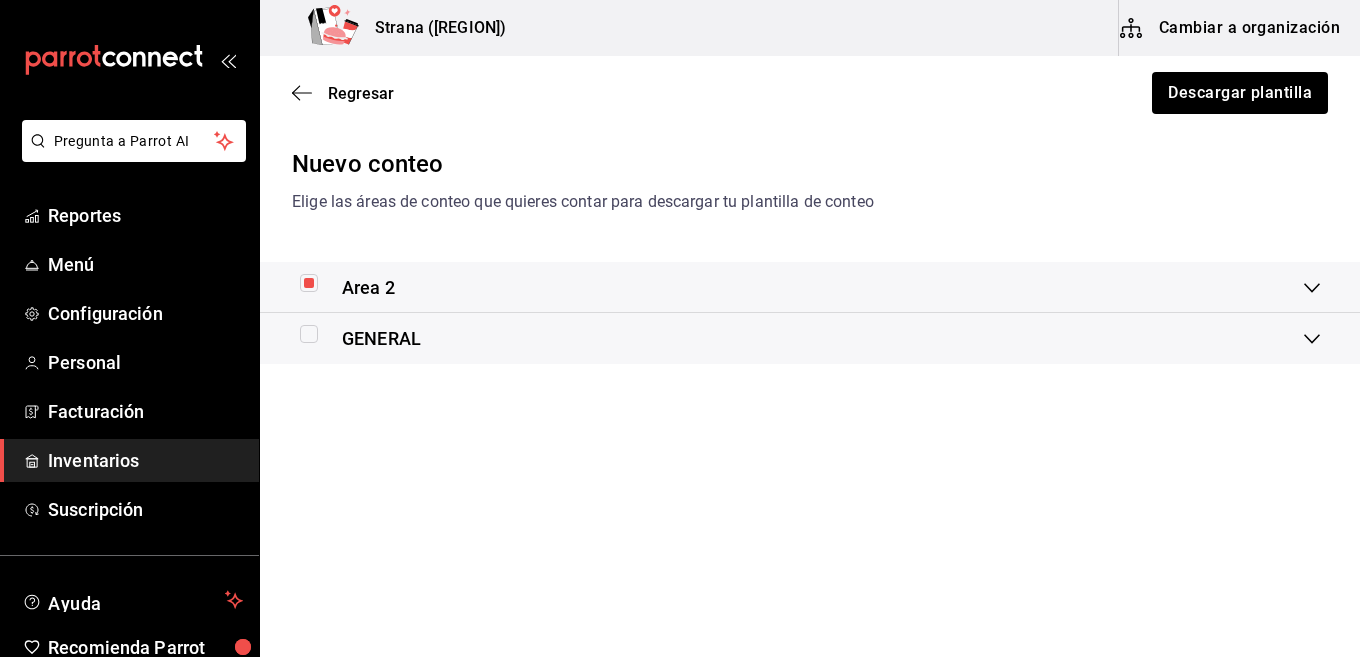 click on "GENERAL" at bounding box center [360, 338] 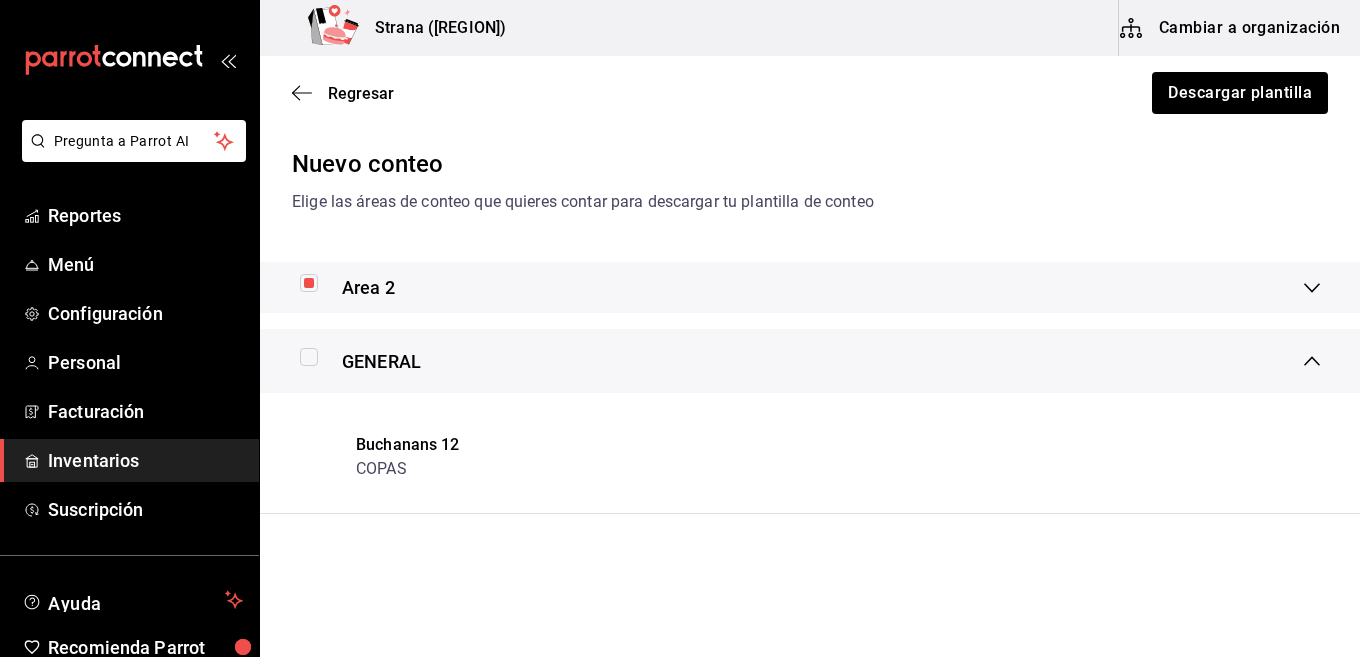 click on "GENERAL" at bounding box center [802, 361] 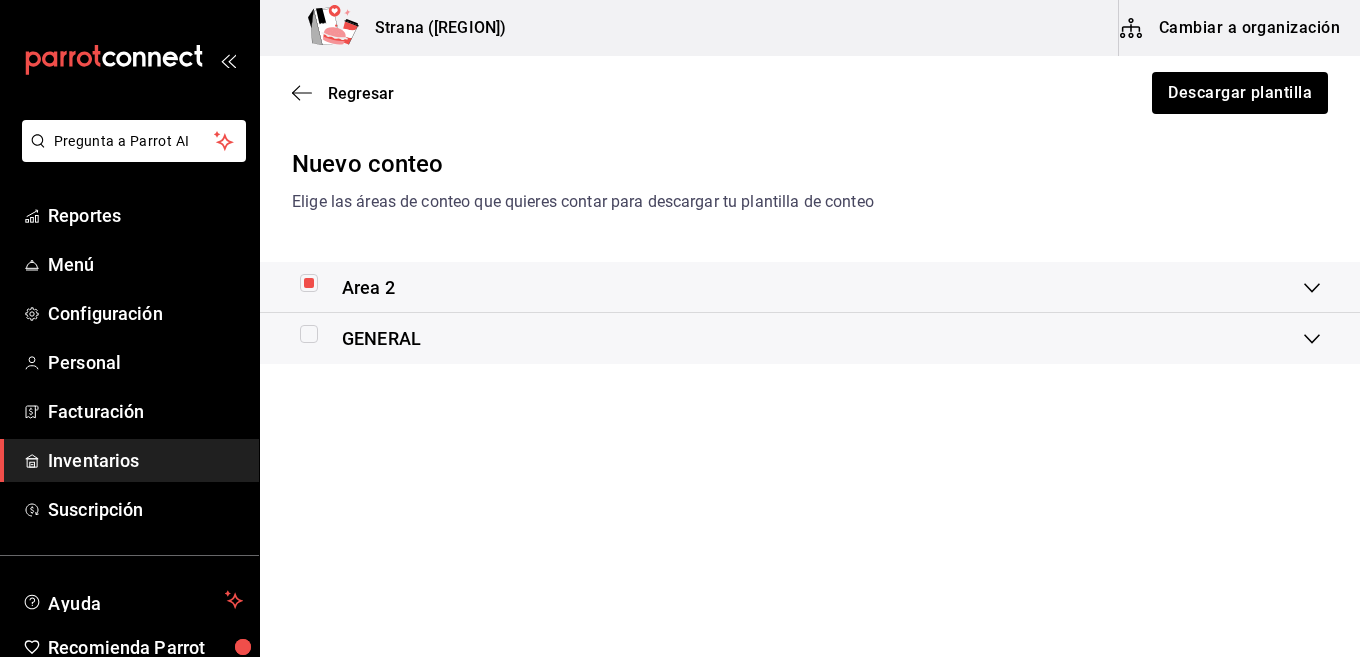 click at bounding box center (309, 334) 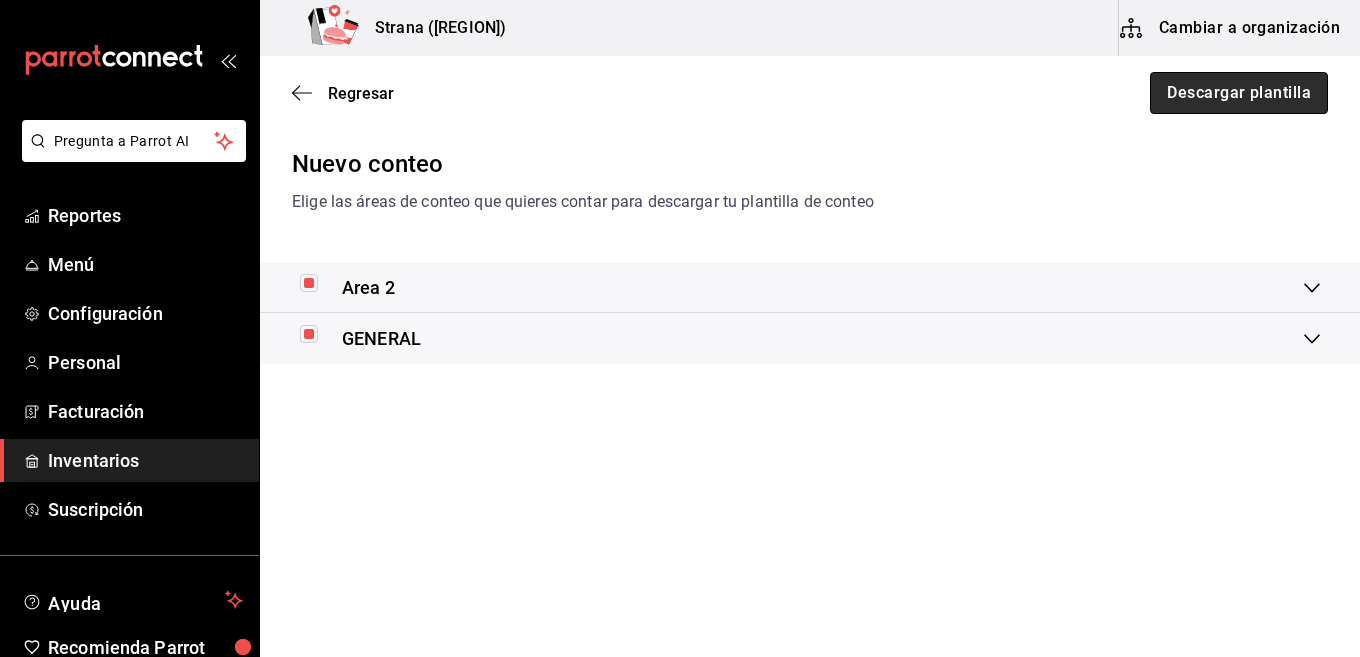 click on "Descargar plantilla" at bounding box center [1239, 93] 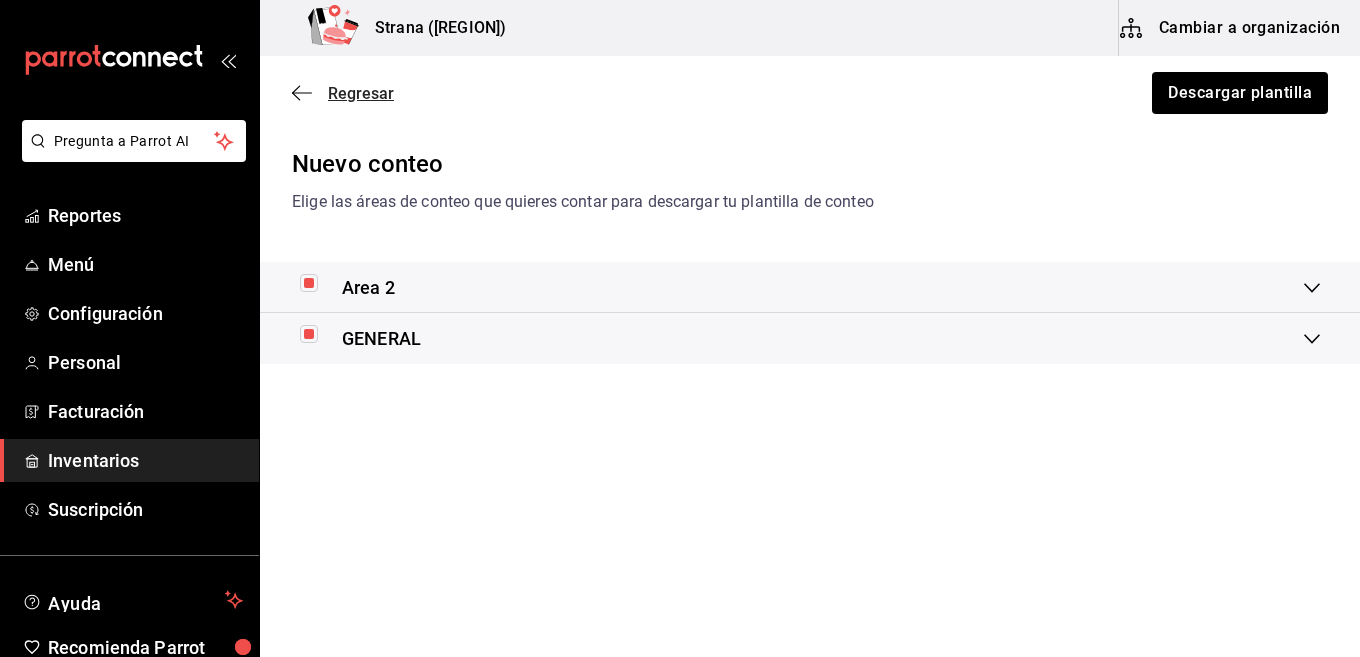 click on "Regresar" at bounding box center (361, 93) 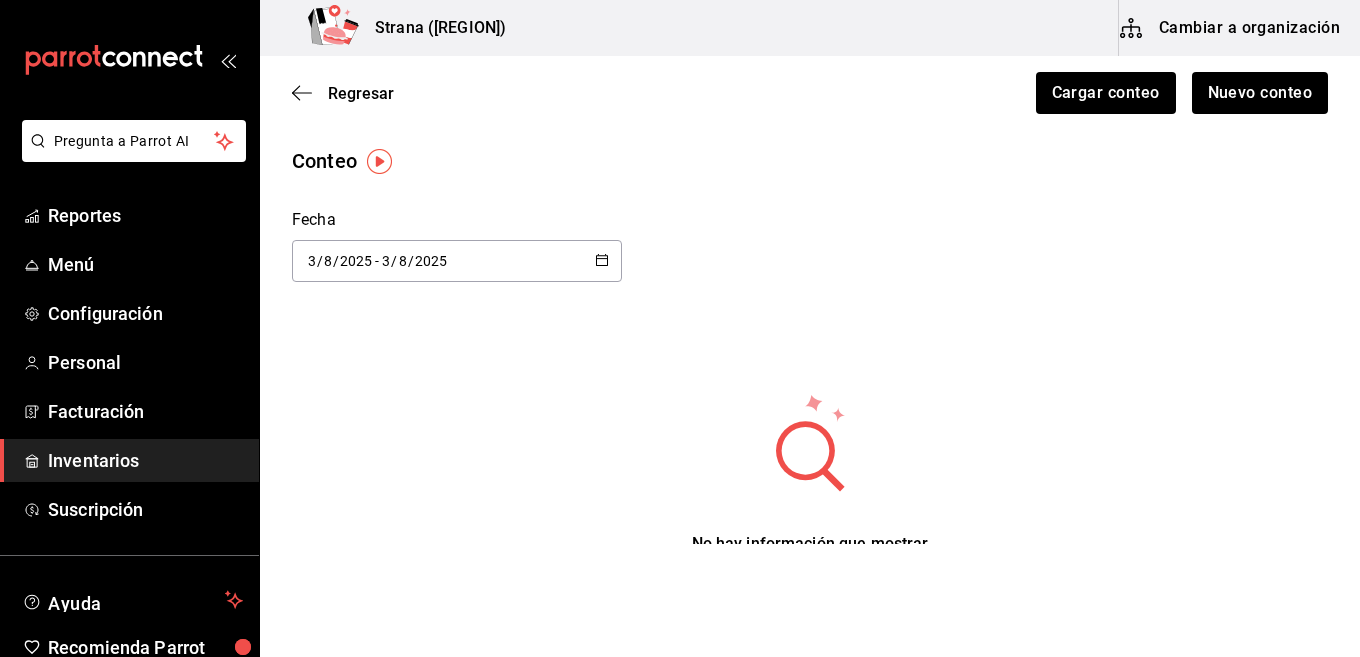 click on "Inventarios" at bounding box center (145, 460) 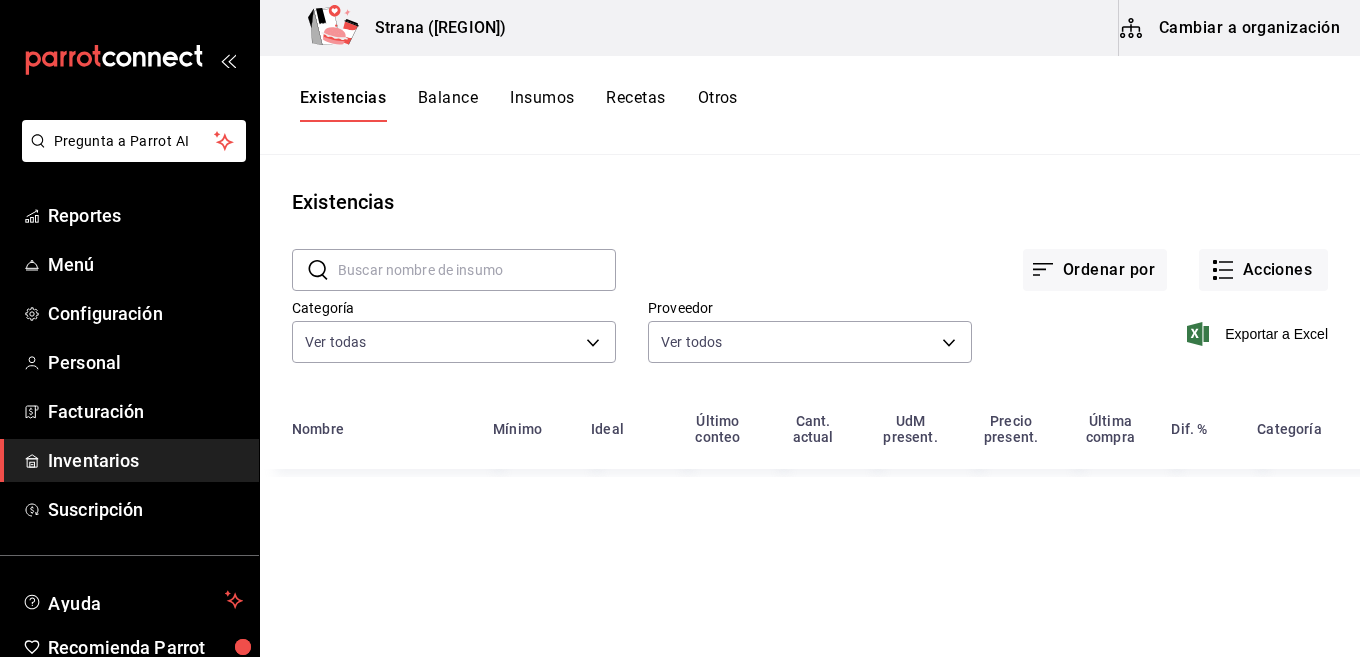 click at bounding box center (477, 270) 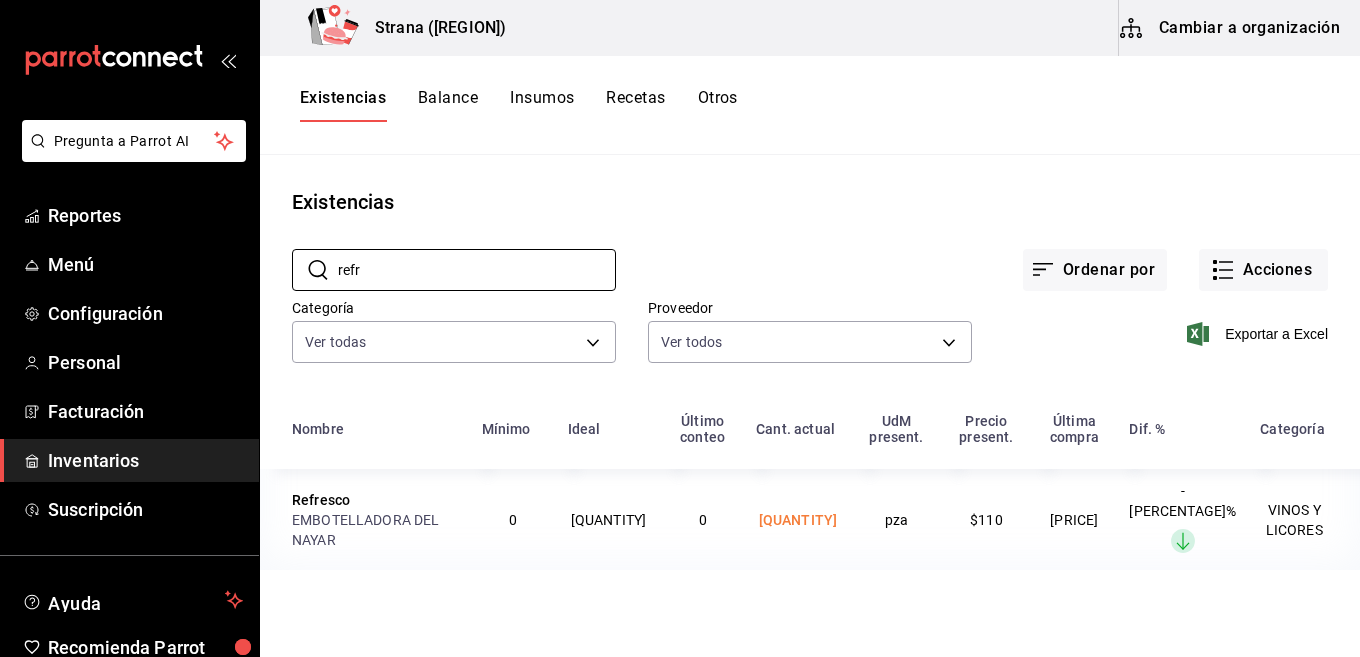 type on "refr" 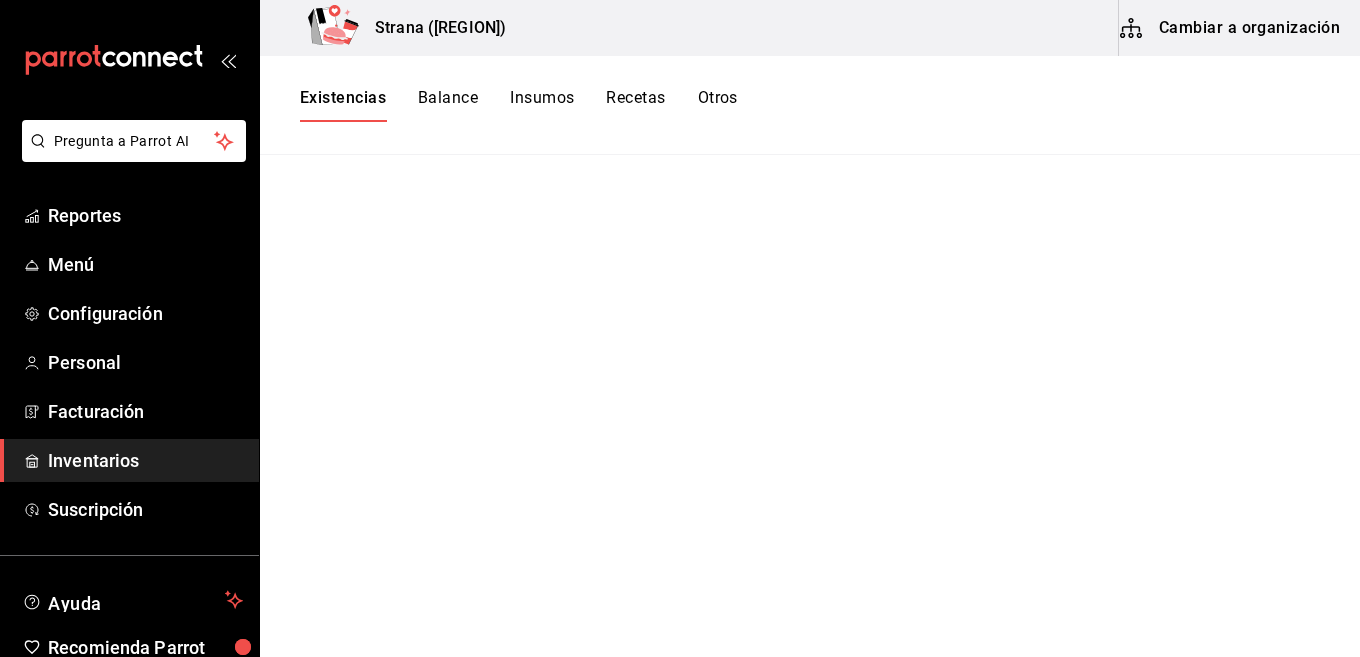 click on "Balance" at bounding box center (448, 105) 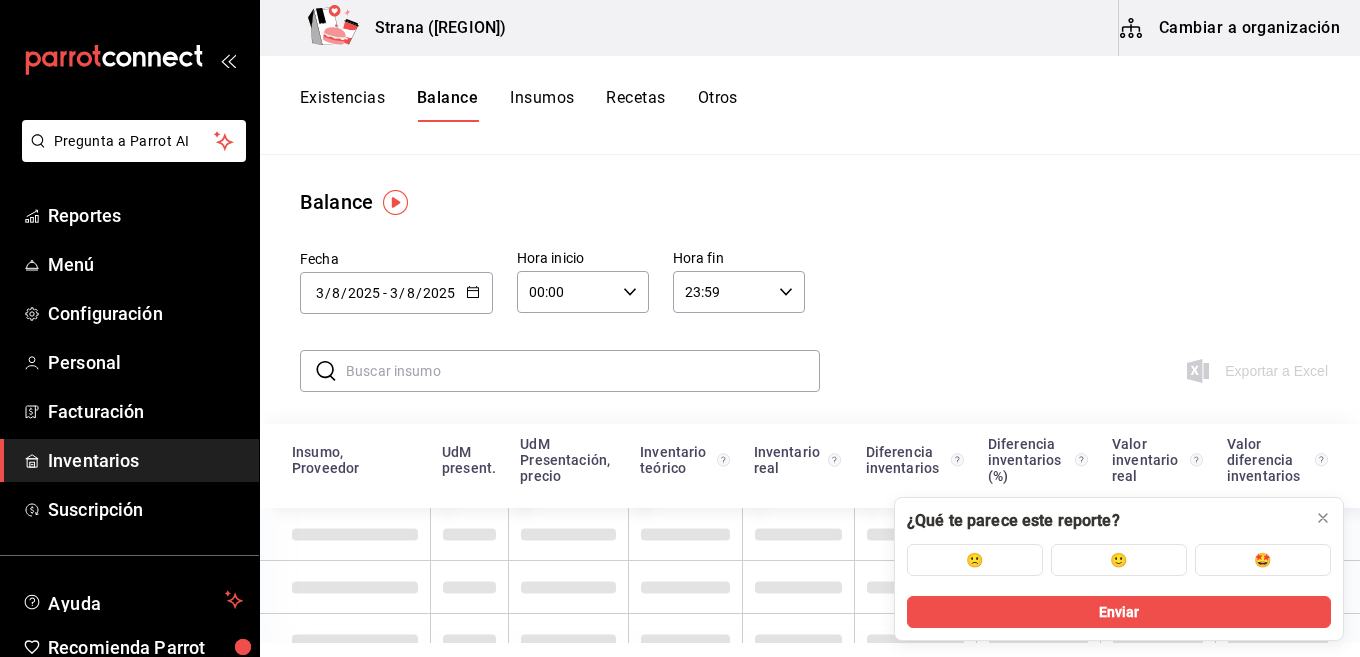 click on "Existencias" at bounding box center (342, 105) 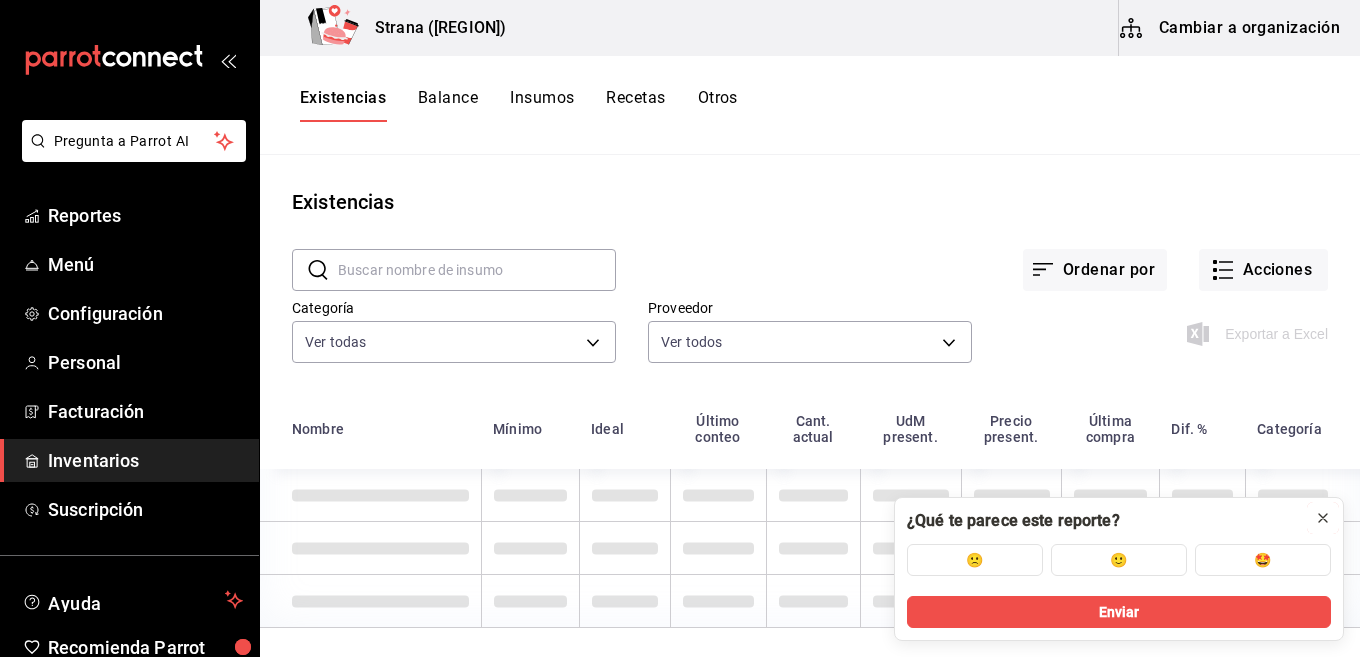 click 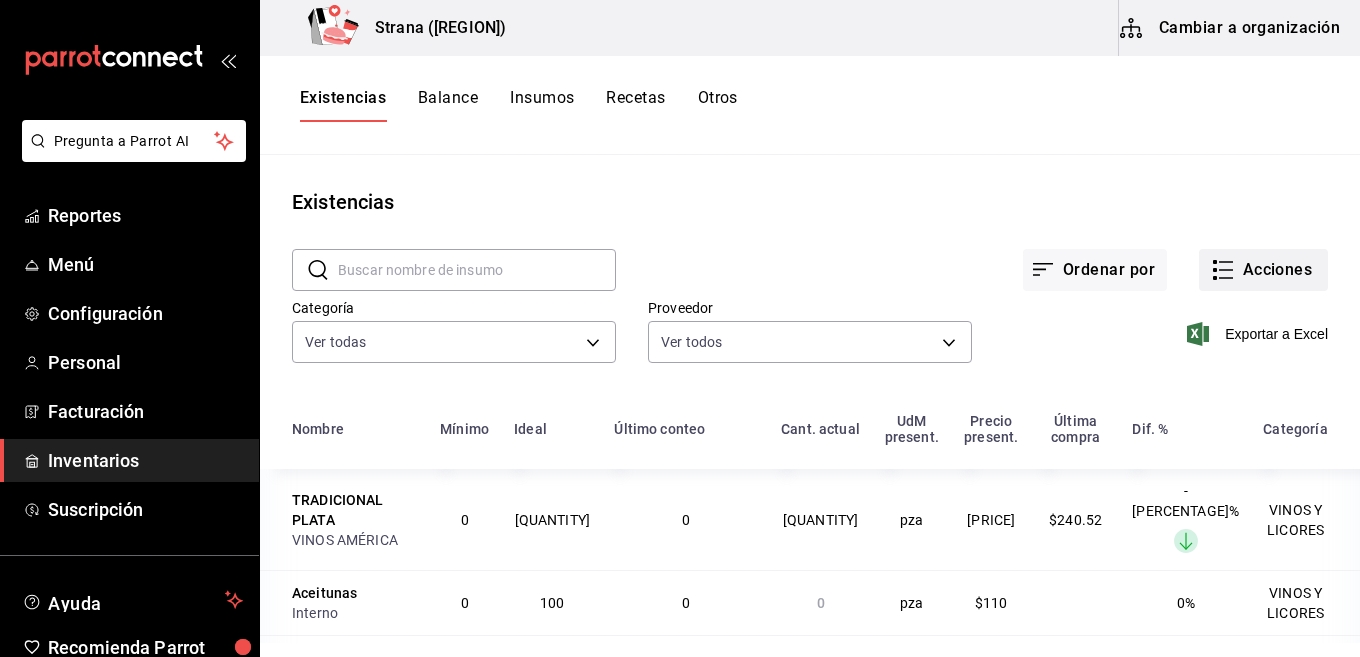 click on "Acciones" at bounding box center (1263, 270) 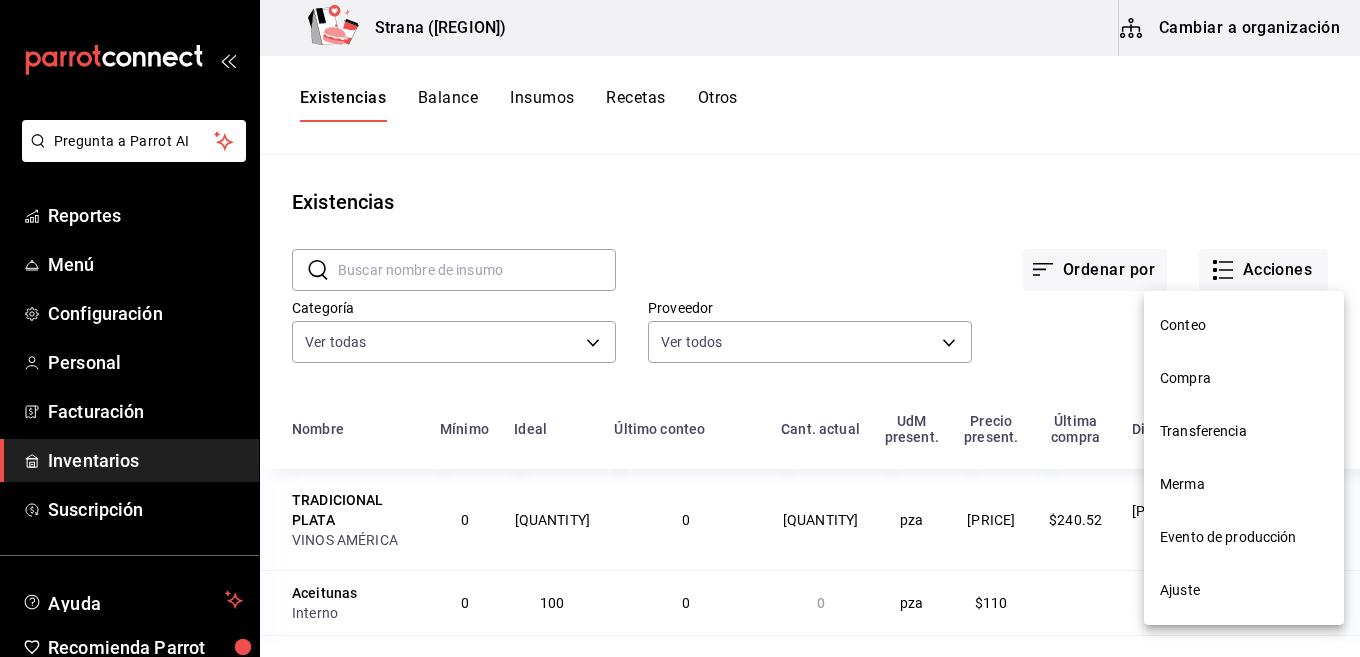 click on "Conteo" at bounding box center [1244, 325] 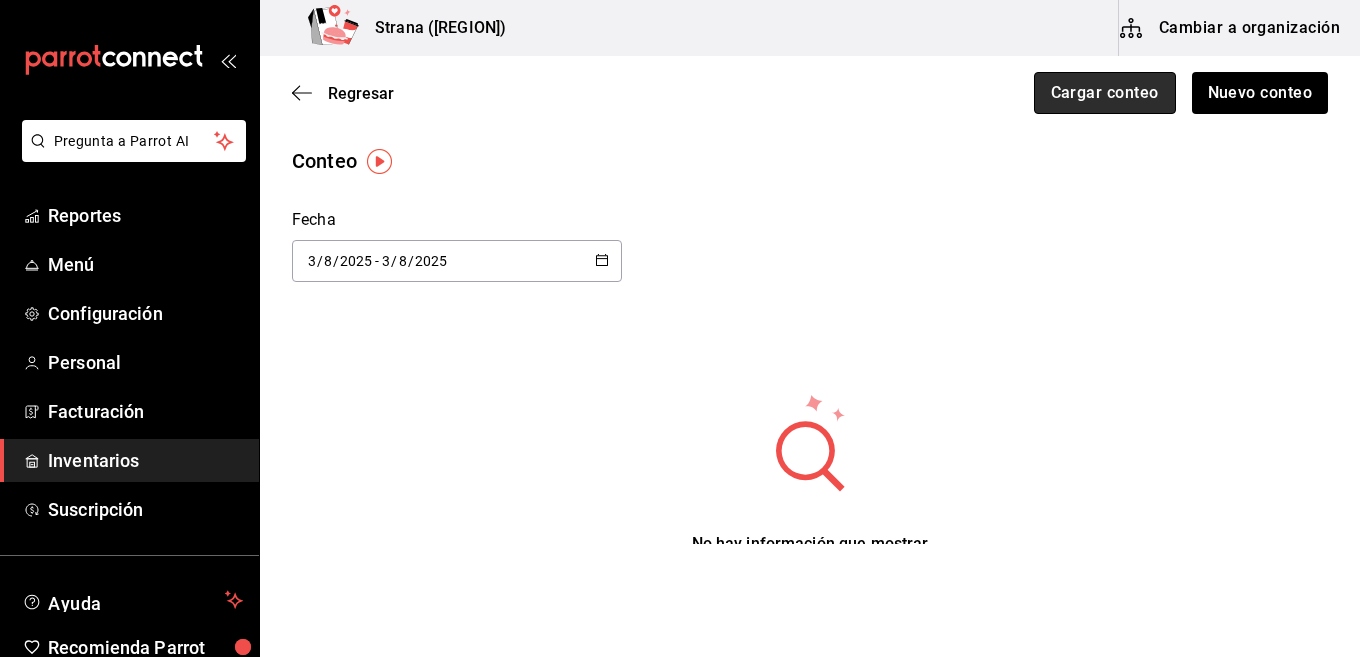 click on "Cargar conteo" at bounding box center [1105, 93] 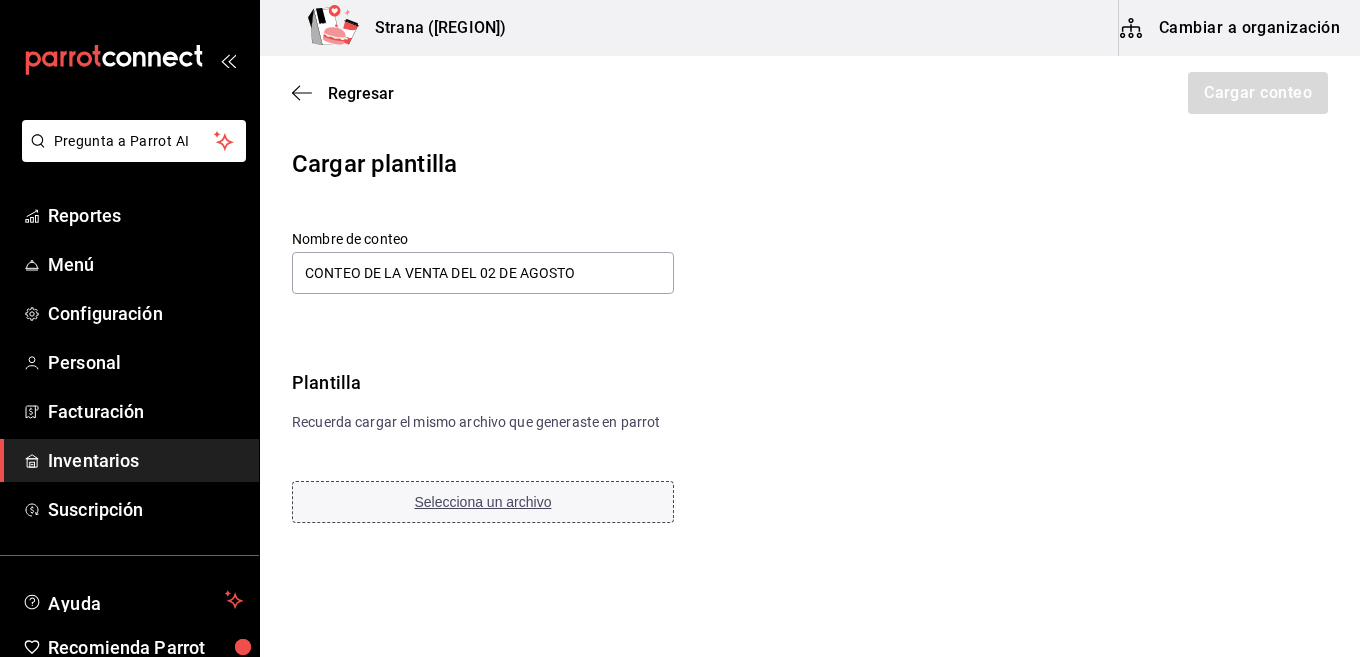 type on "CONTEO DE LA VENTA DEL 02 DE AGOSTO" 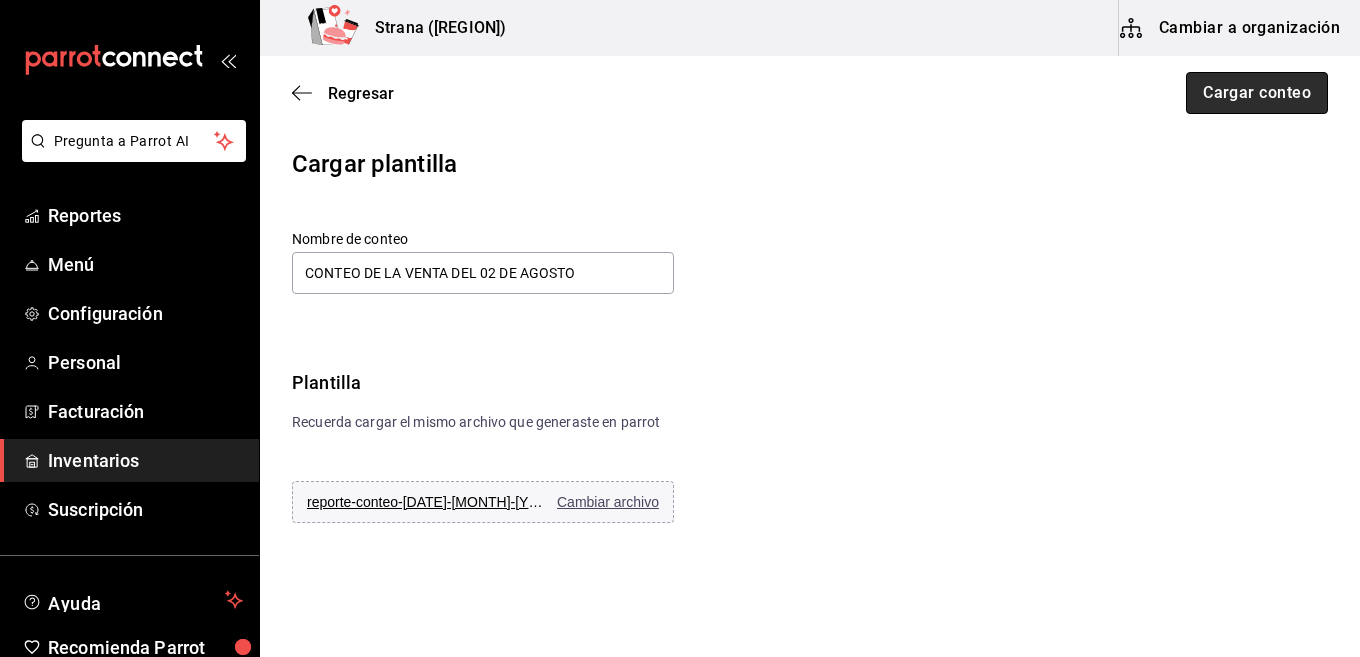 click on "Cargar conteo" at bounding box center [1257, 93] 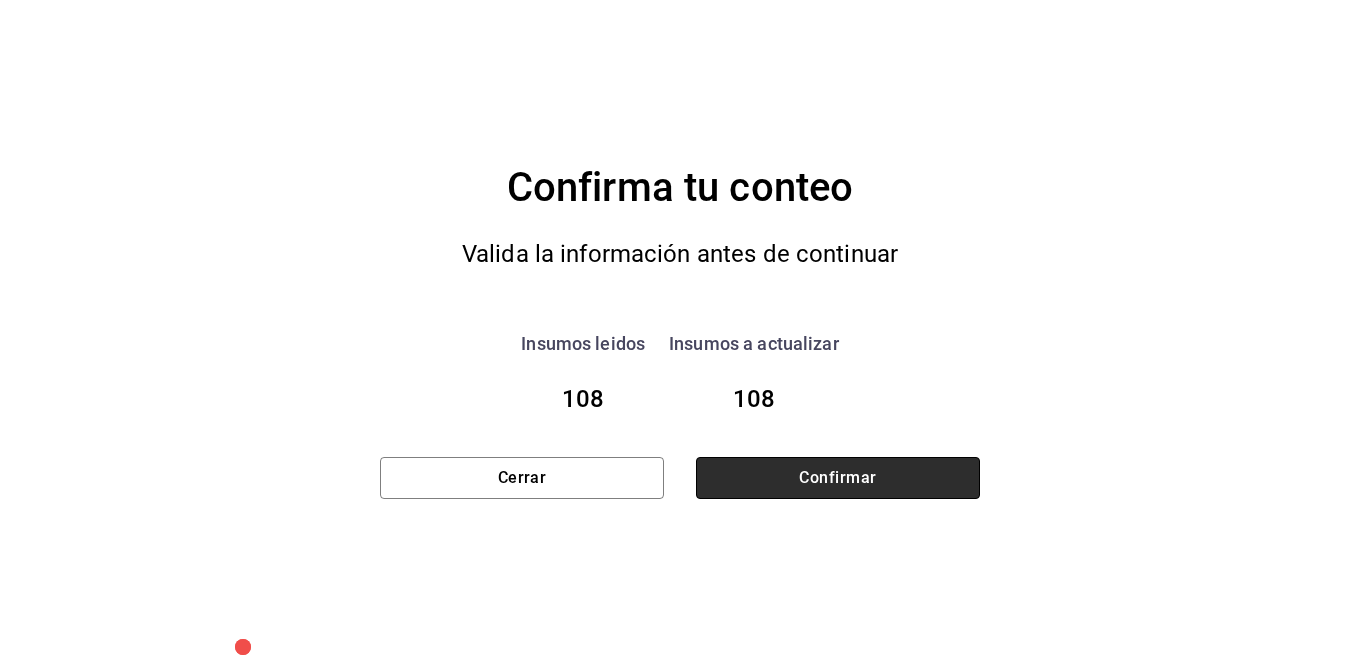 click on "Confirmar" at bounding box center (838, 478) 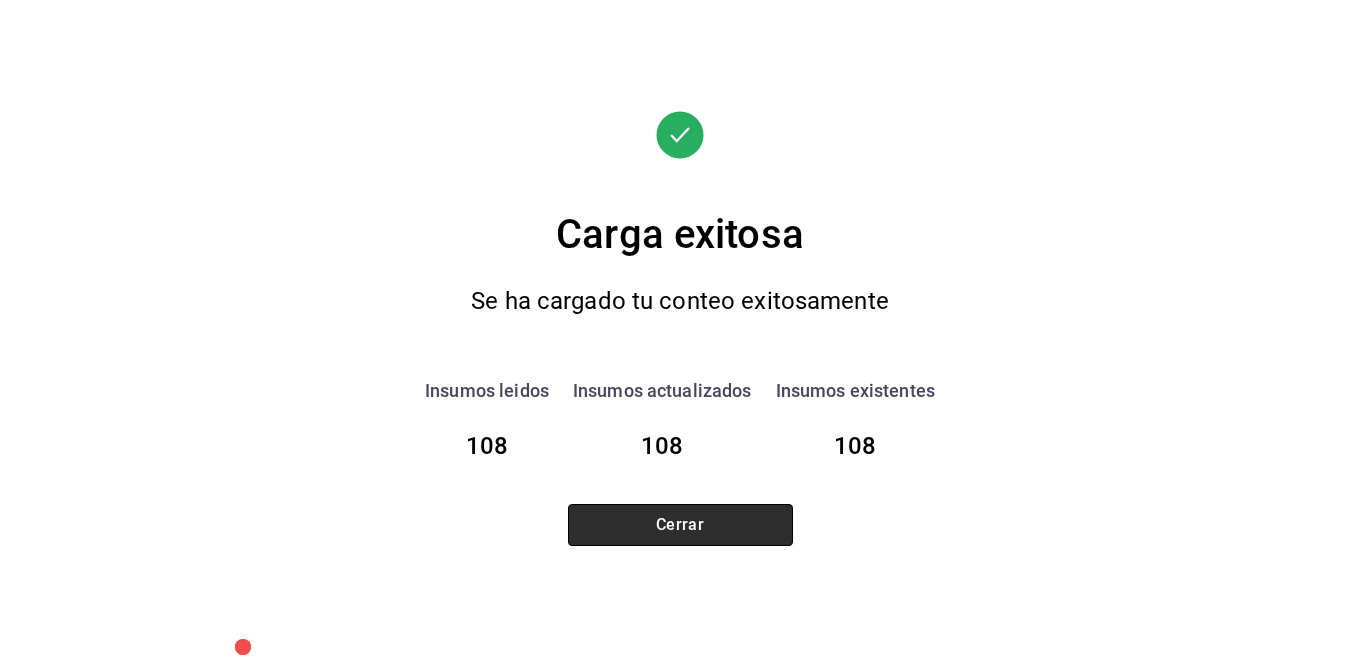 click on "Cerrar" at bounding box center [680, 525] 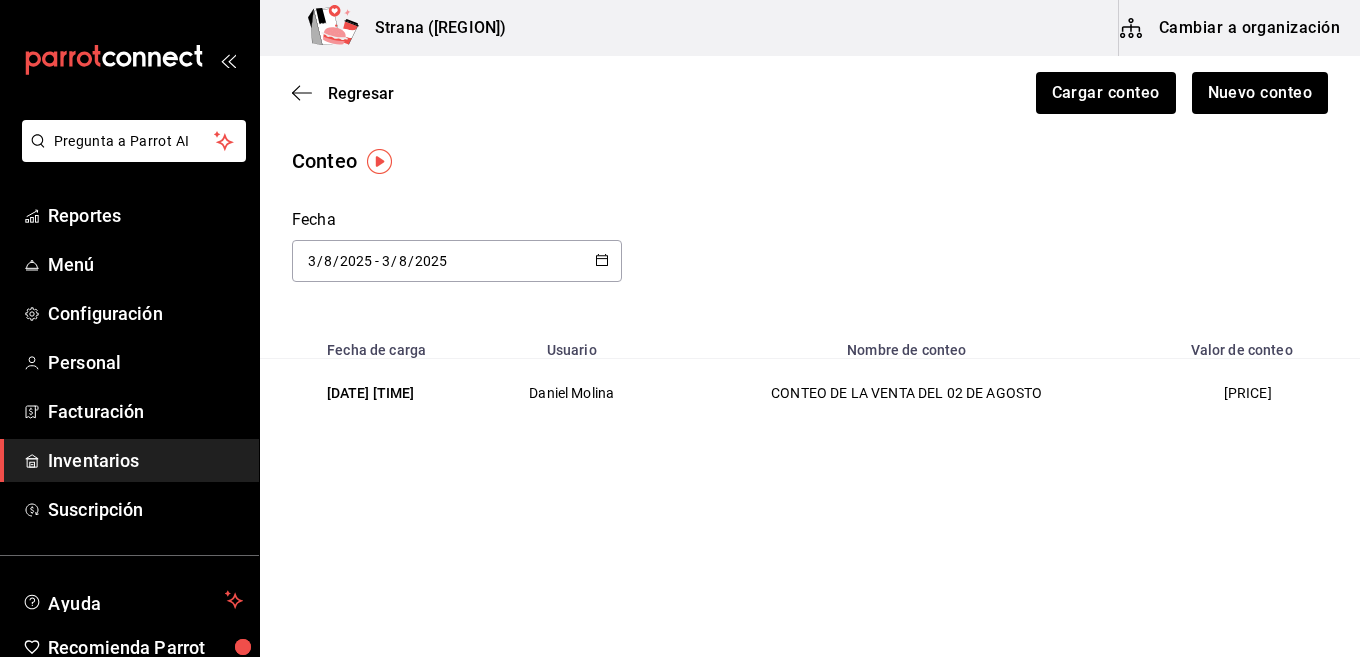 click on "Inventarios" at bounding box center [145, 460] 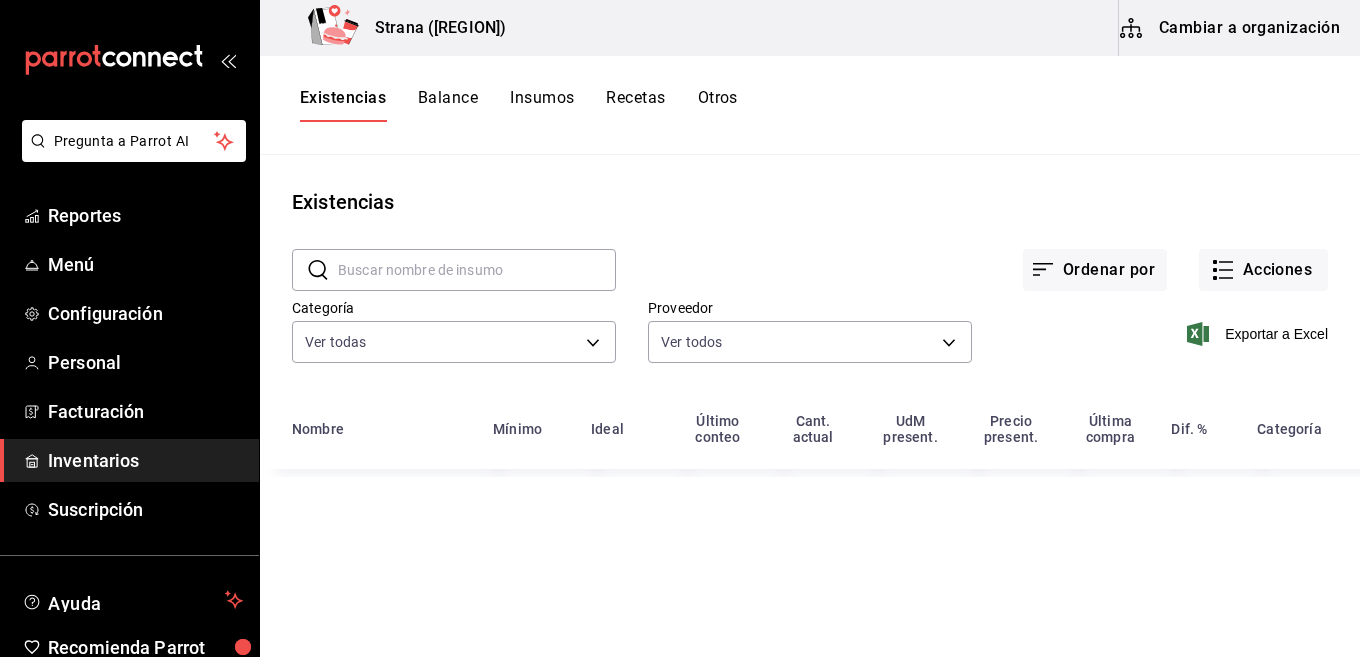 click on "Otros" at bounding box center [718, 105] 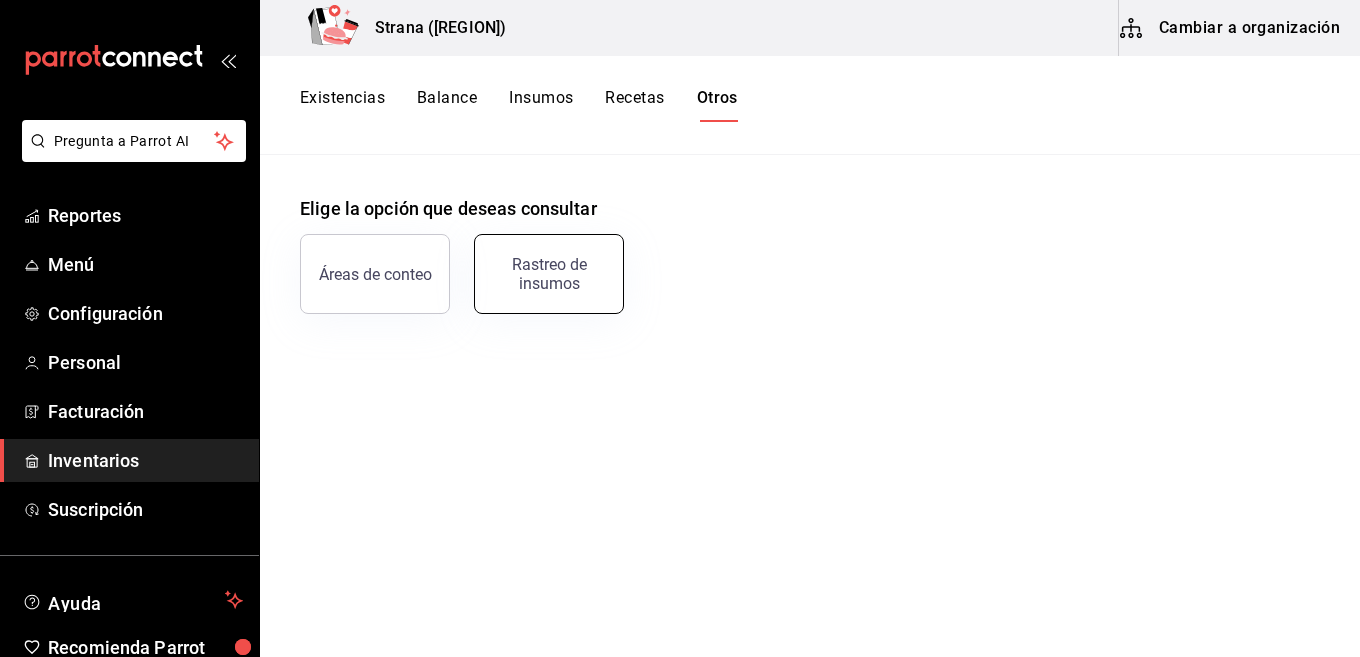click on "Rastreo de insumos" at bounding box center [549, 274] 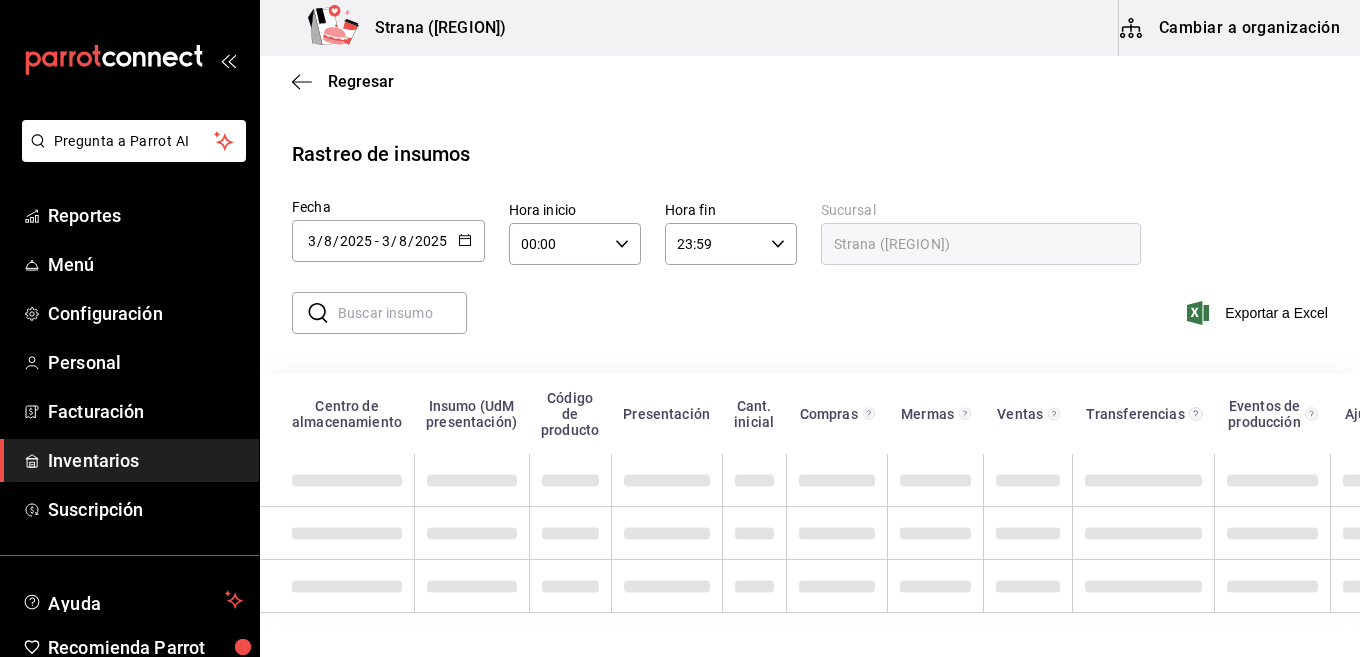 click on "2025-08-03 3 / 8 / 2025 - 2025-08-03 3 / 8 / 2025" at bounding box center (388, 241) 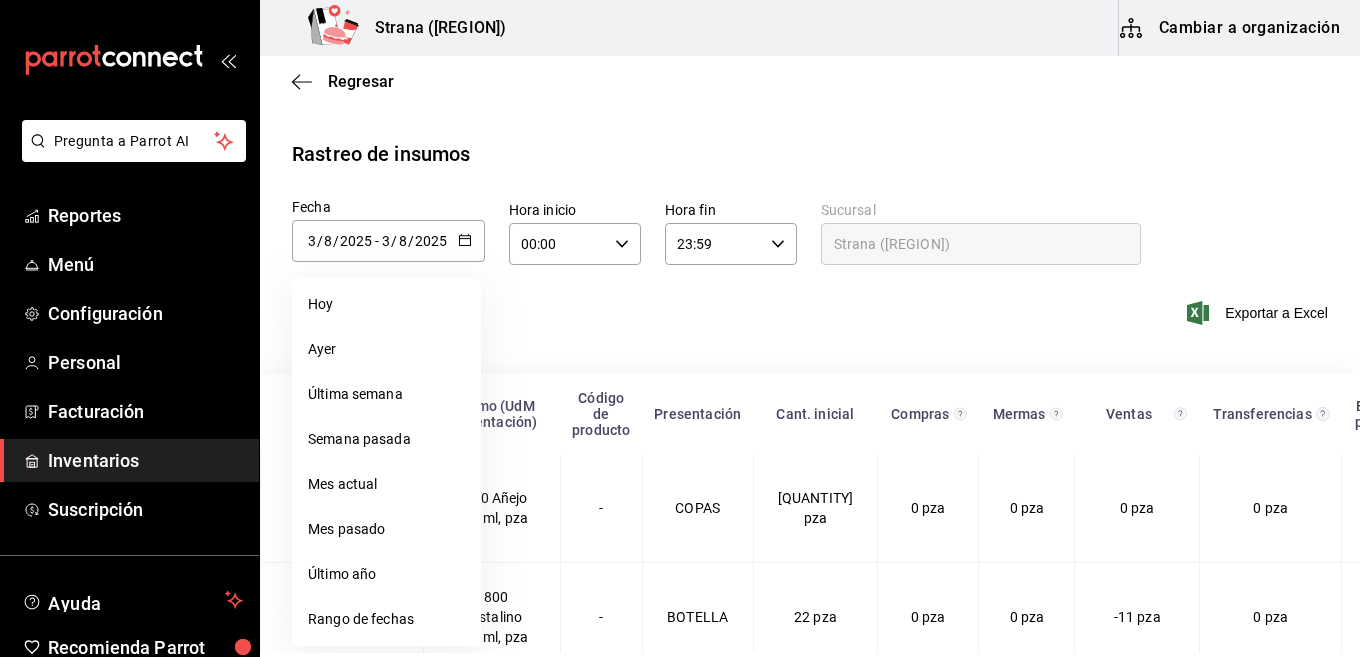 click 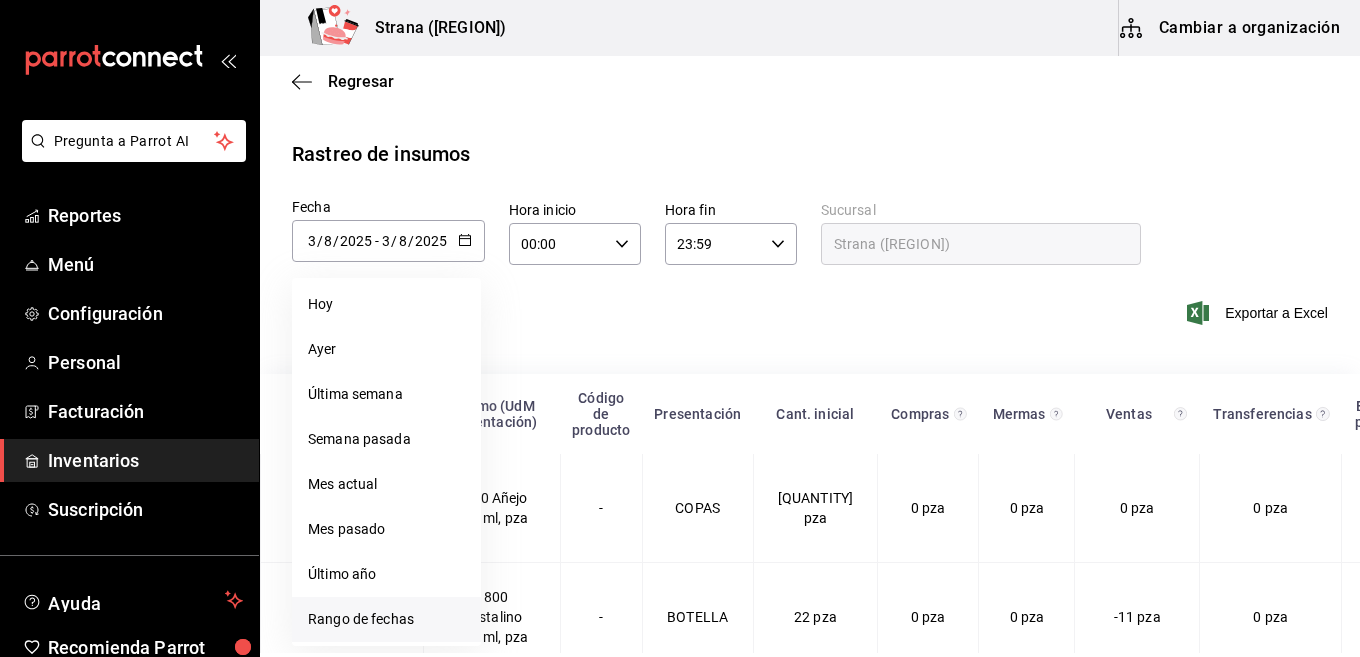 click on "Rango de fechas" at bounding box center (386, 619) 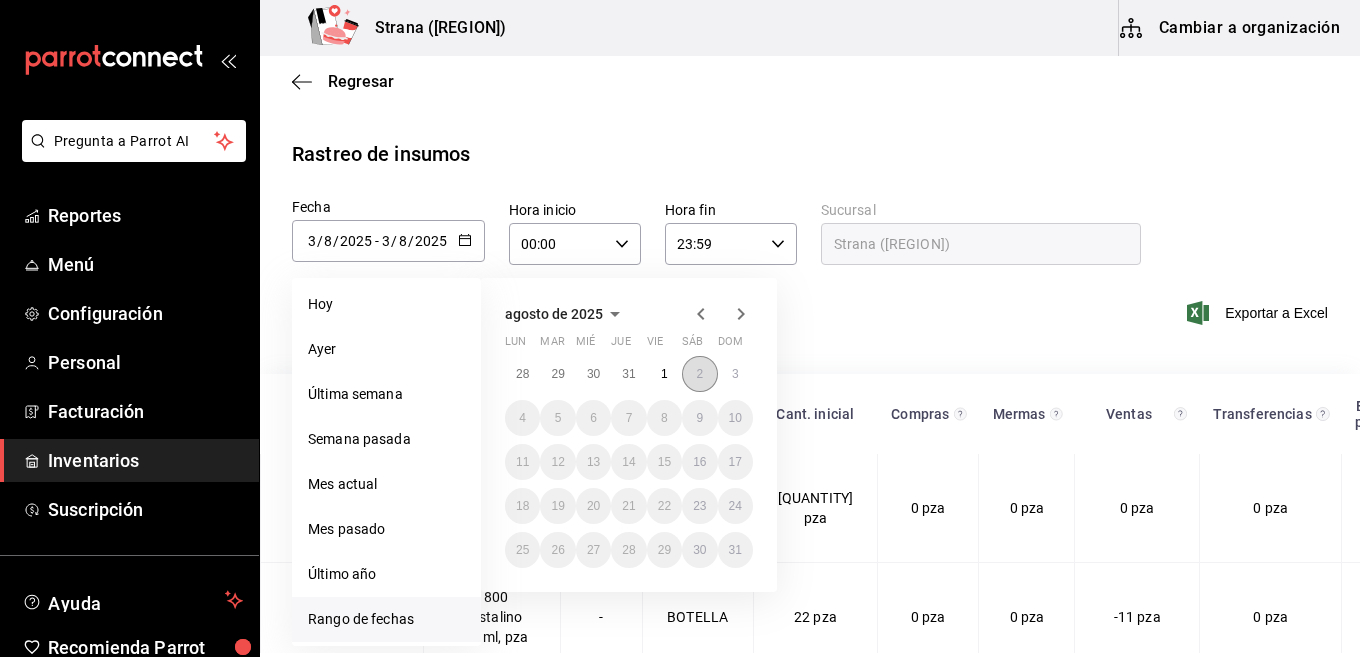 click on "2" at bounding box center [699, 374] 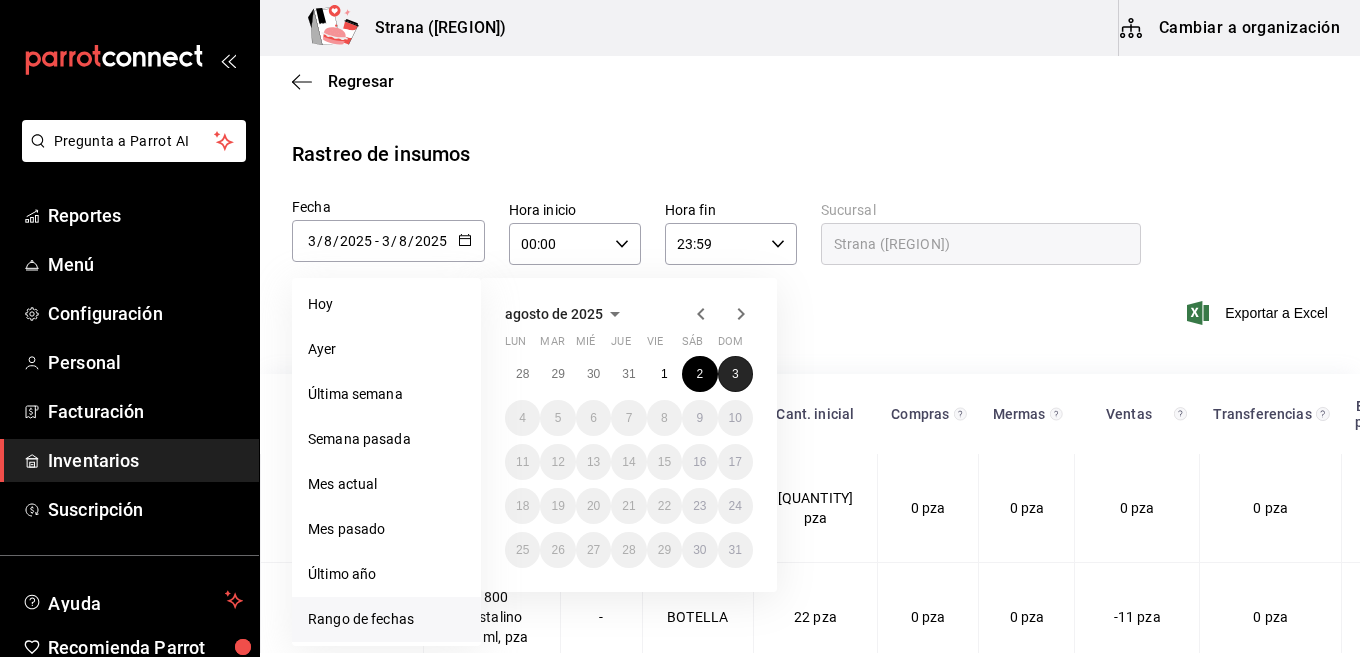 click on "3" at bounding box center [735, 374] 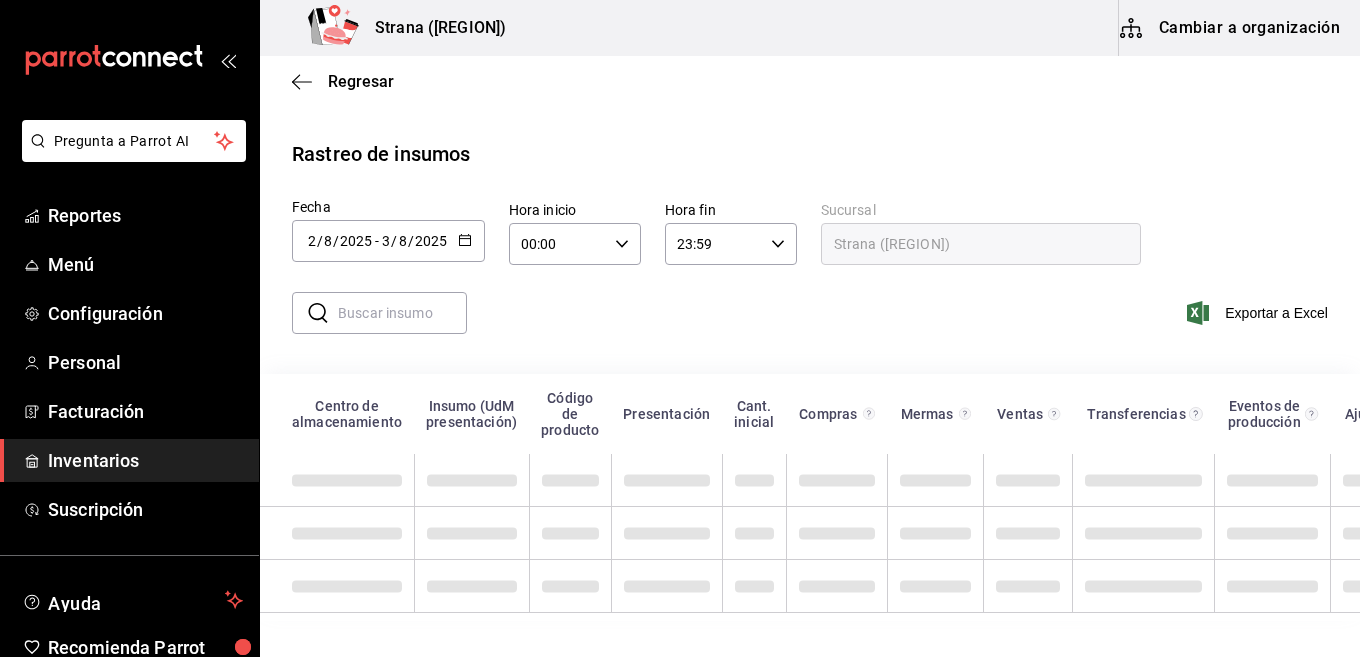 click on "00:00 Hora inicio" at bounding box center [575, 244] 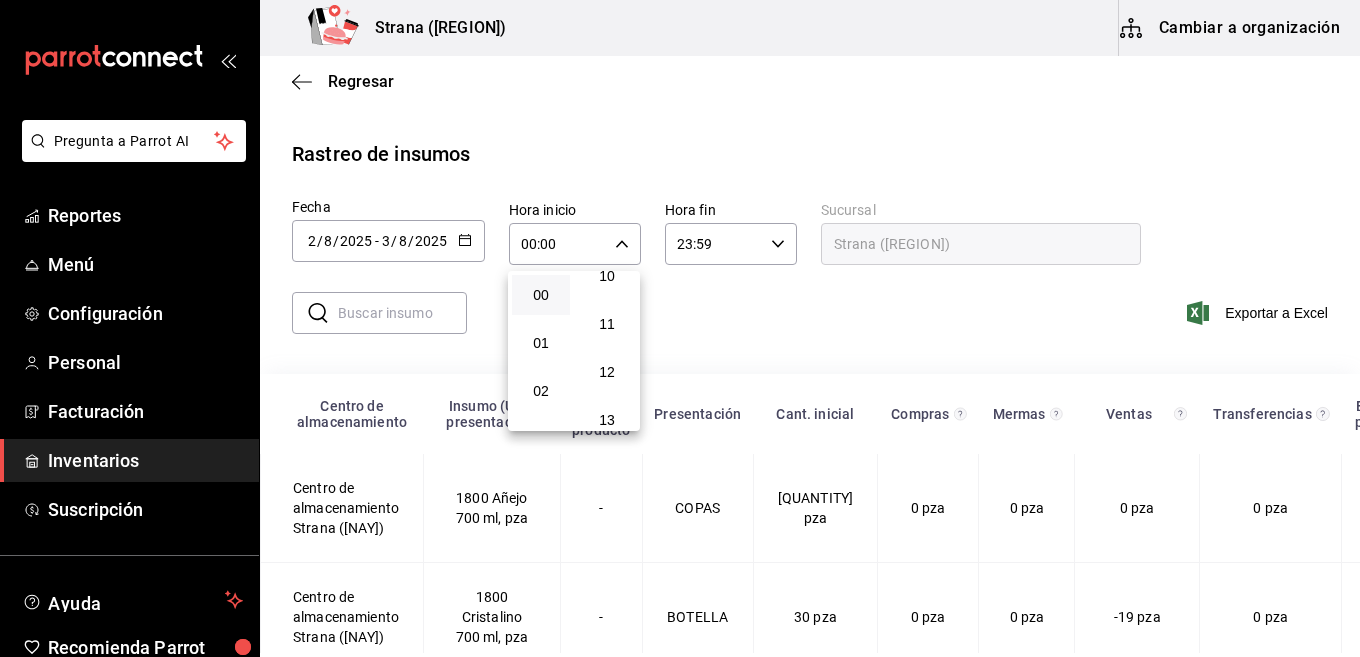 scroll, scrollTop: 500, scrollLeft: 0, axis: vertical 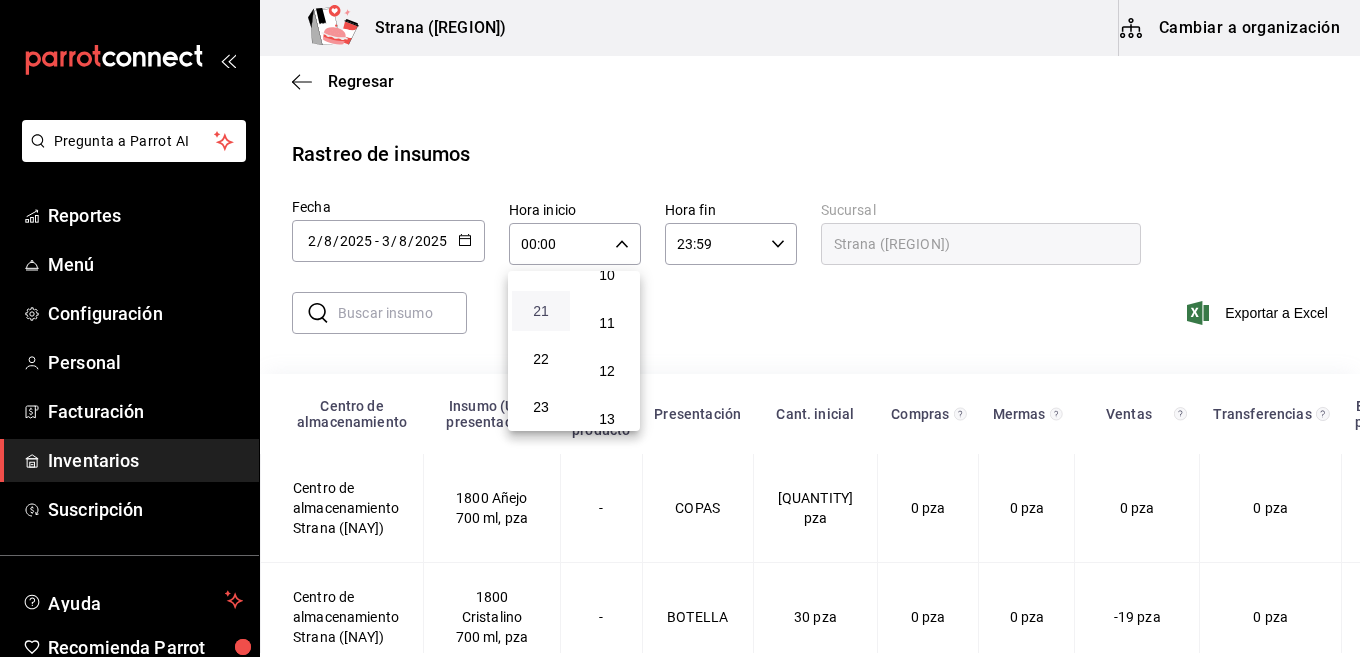 click on "21" at bounding box center [541, 311] 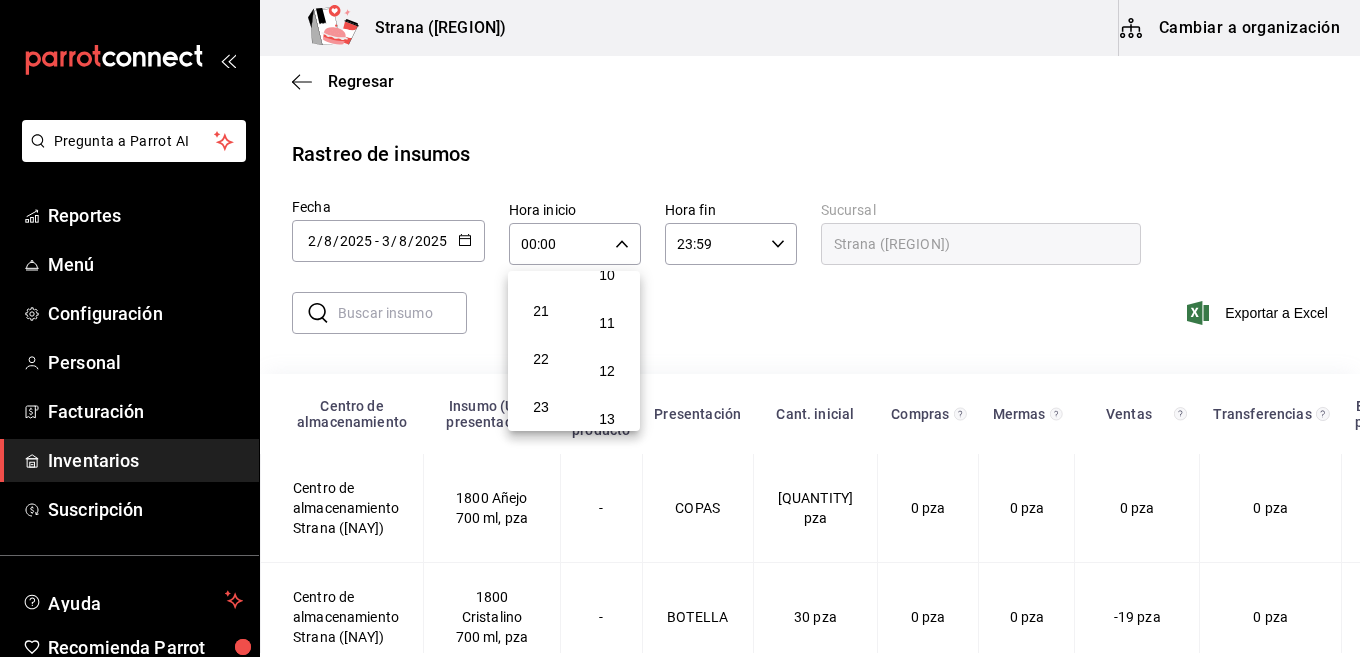 type on "21:00" 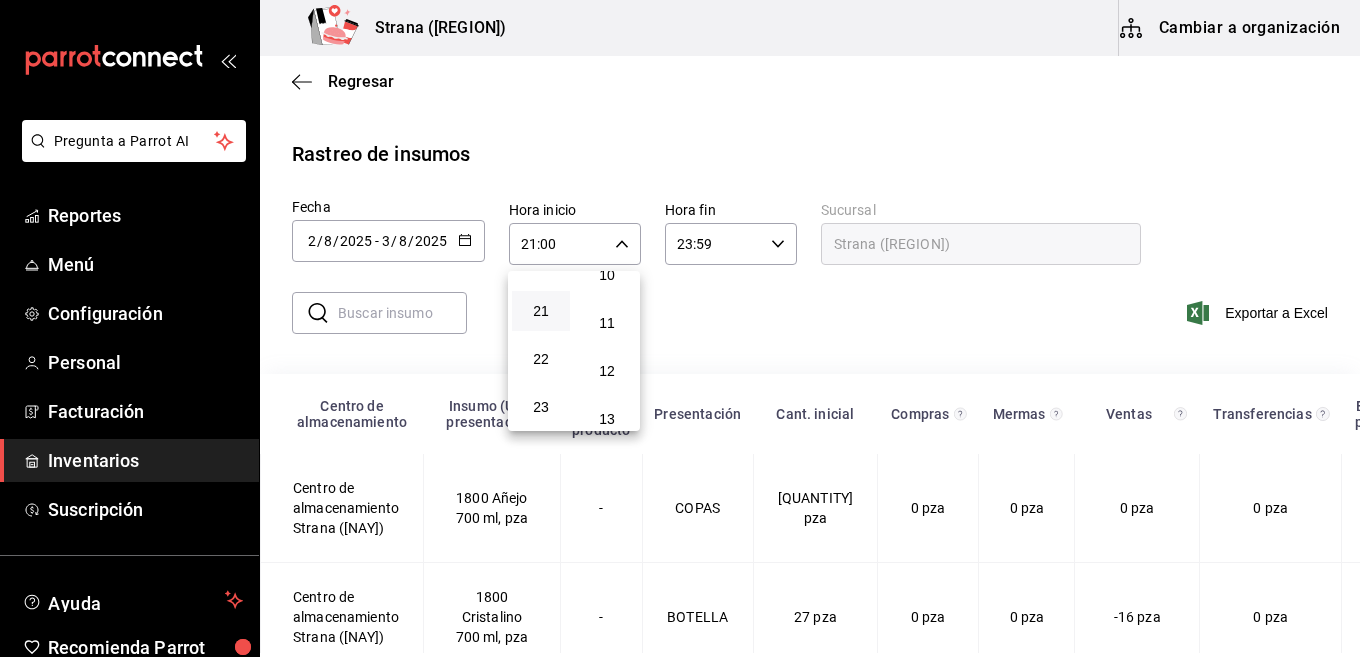 click at bounding box center [680, 328] 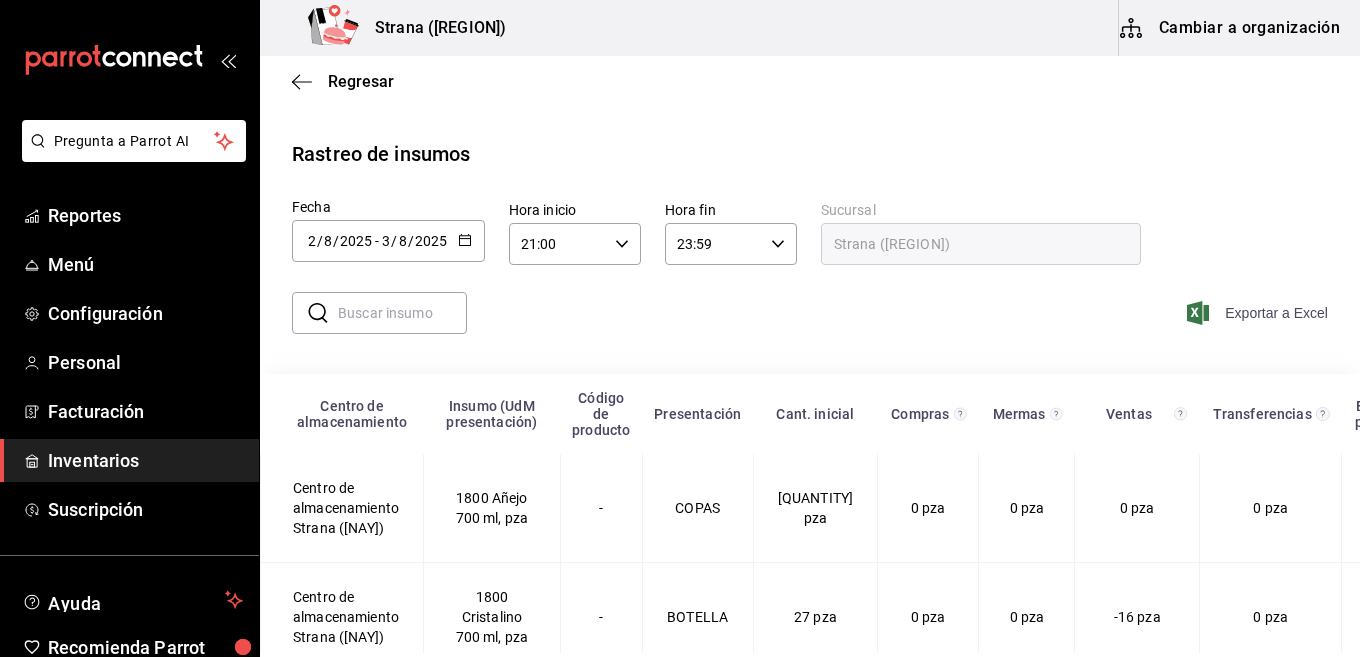 click on "Exportar a Excel" at bounding box center [1259, 313] 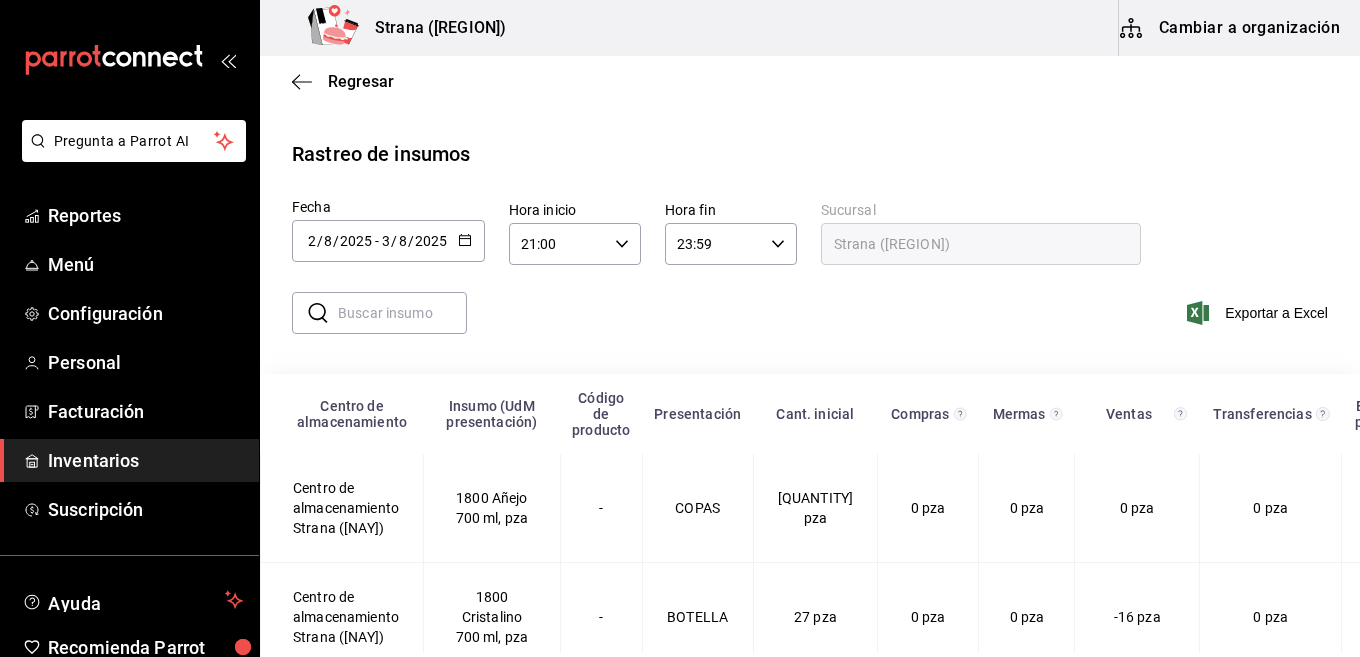 click on "Inventarios" at bounding box center [145, 460] 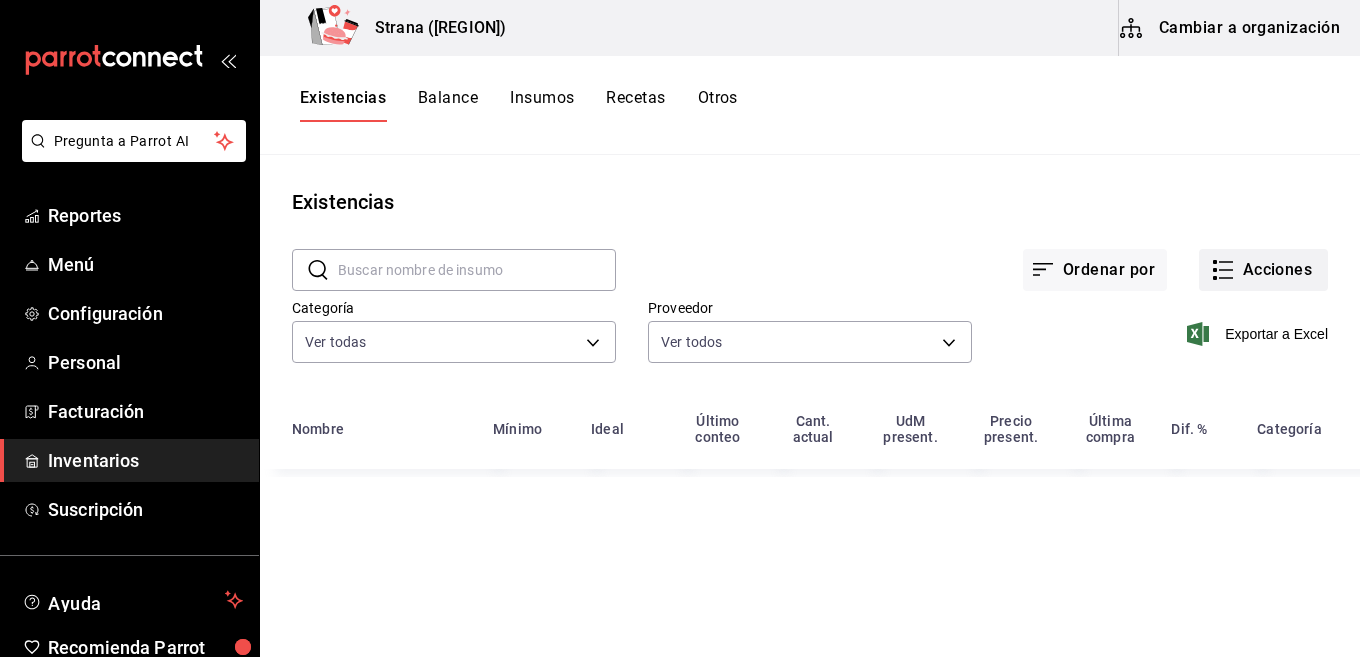 click 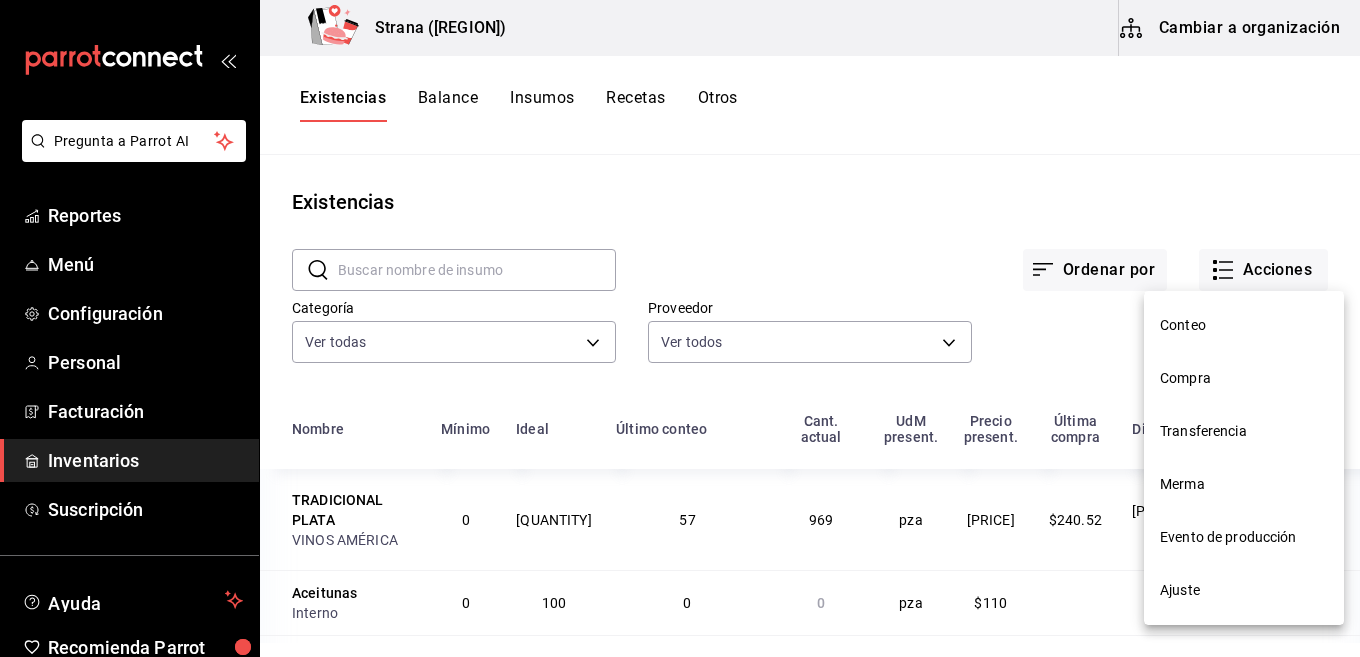 click on "Conteo" at bounding box center [1244, 325] 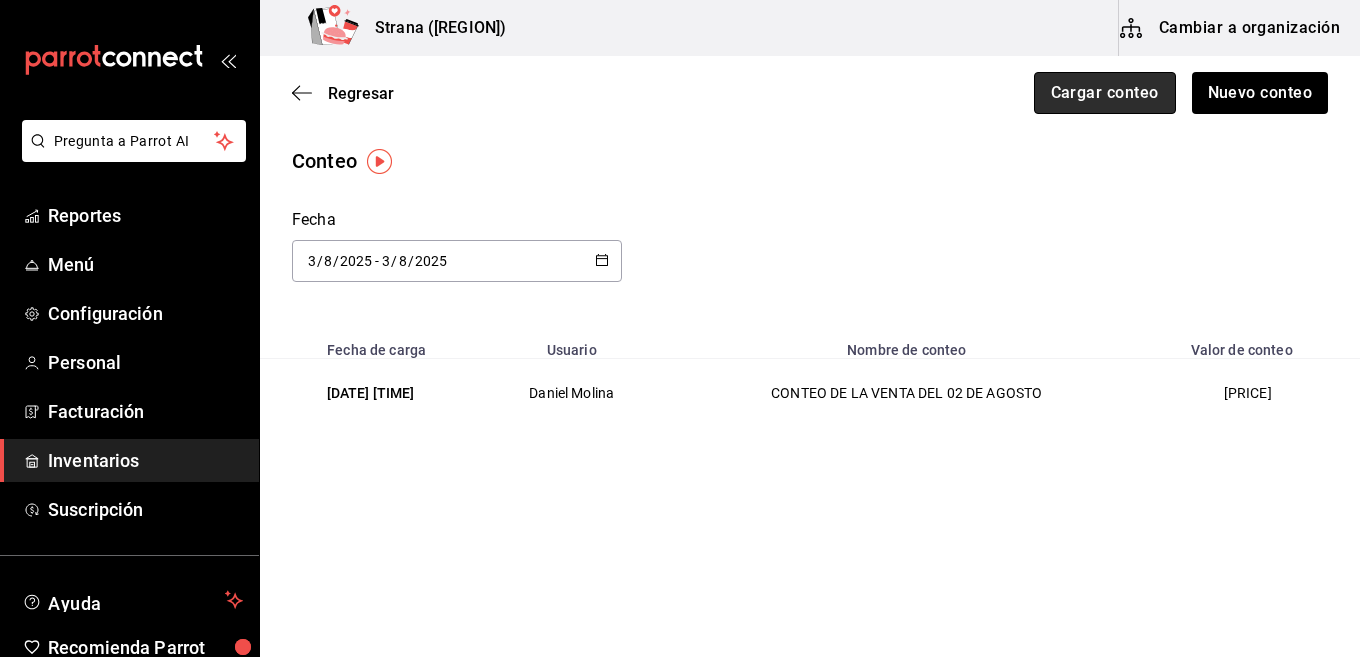 click on "Cargar conteo" at bounding box center (1105, 93) 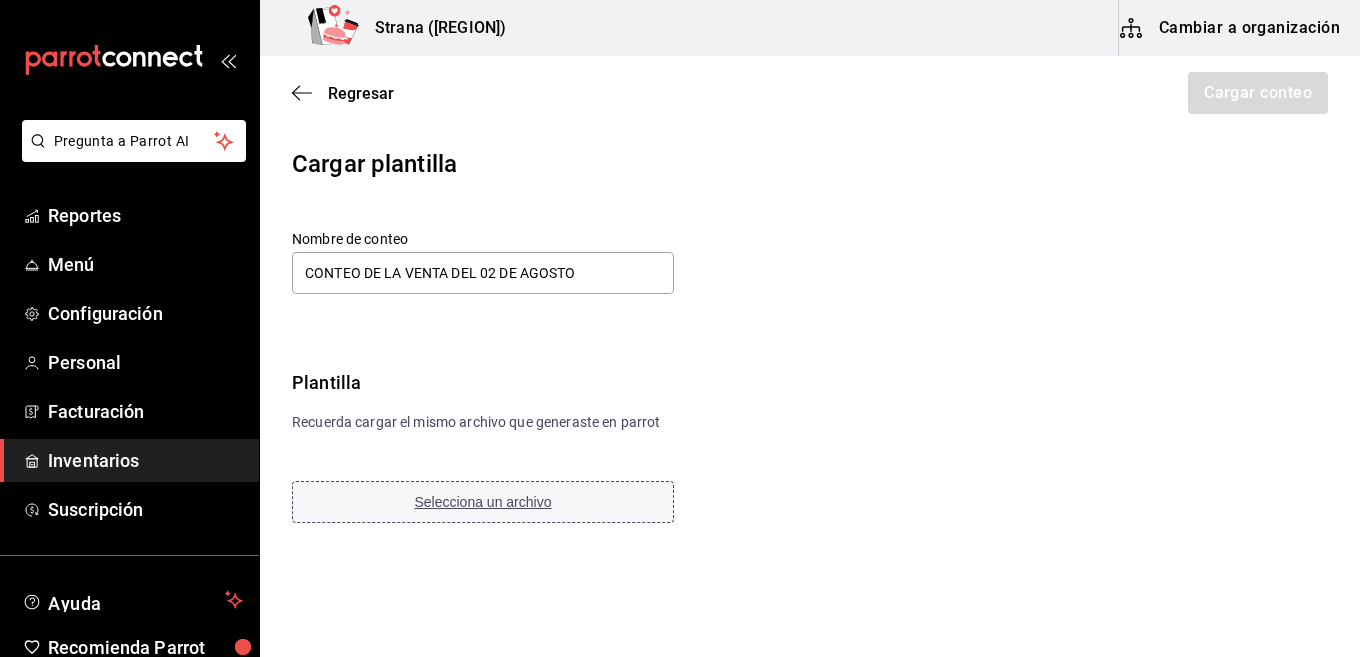 type on "CONTEO DE LA VENTA DEL 02 DE AGOSTO" 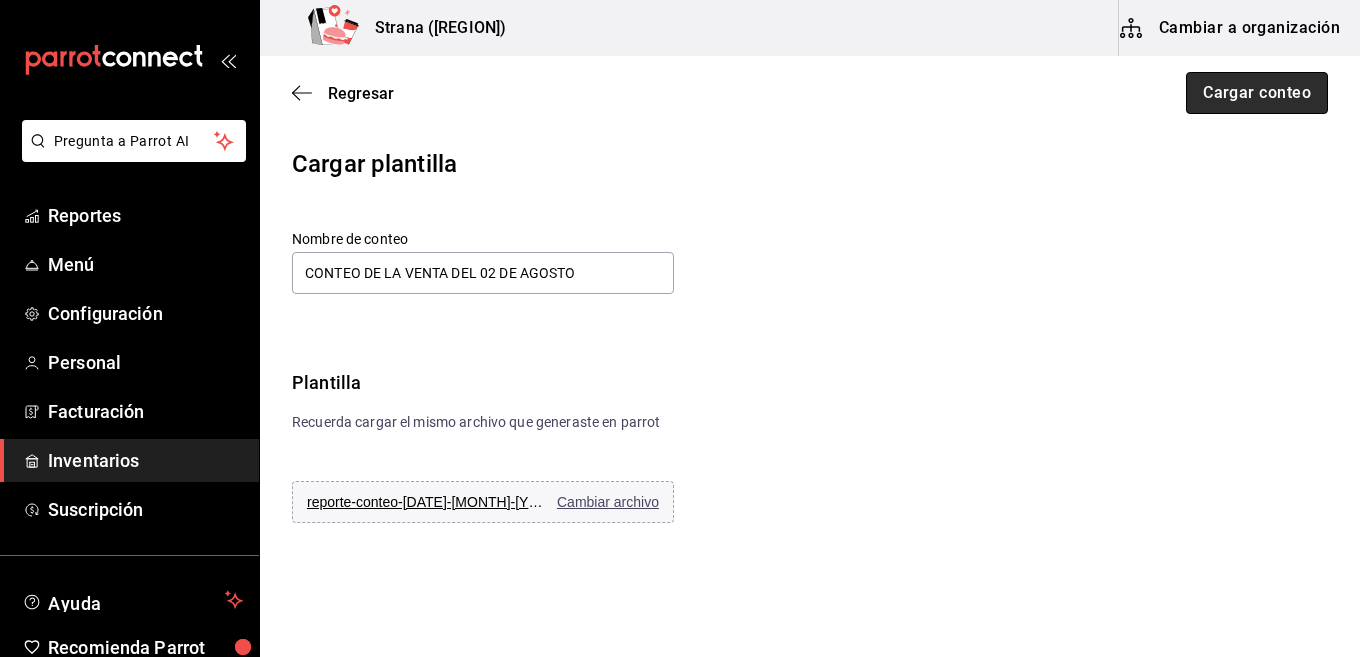 click on "Cargar conteo" at bounding box center [1257, 93] 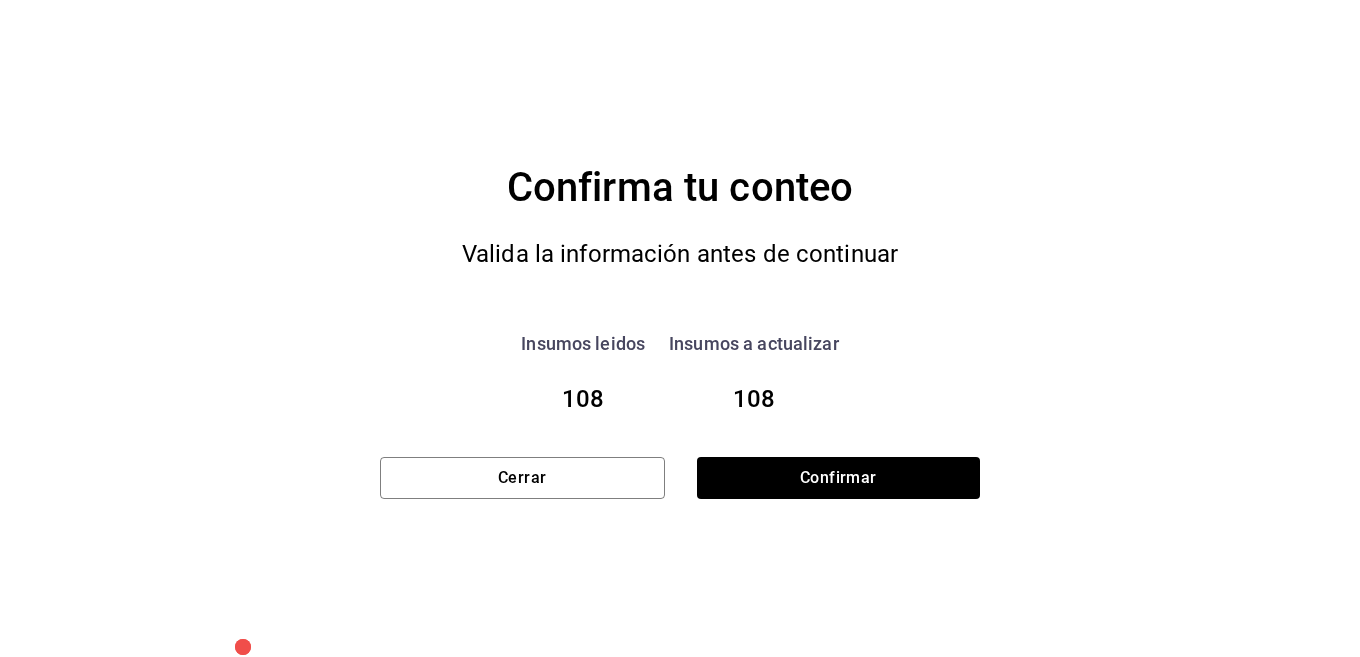 click on "Confirma tu conteo Valida la información antes de continuar Insumos leidos 108 Insumos a actualizar 108 Cerrar Confirmar" at bounding box center [680, 329] 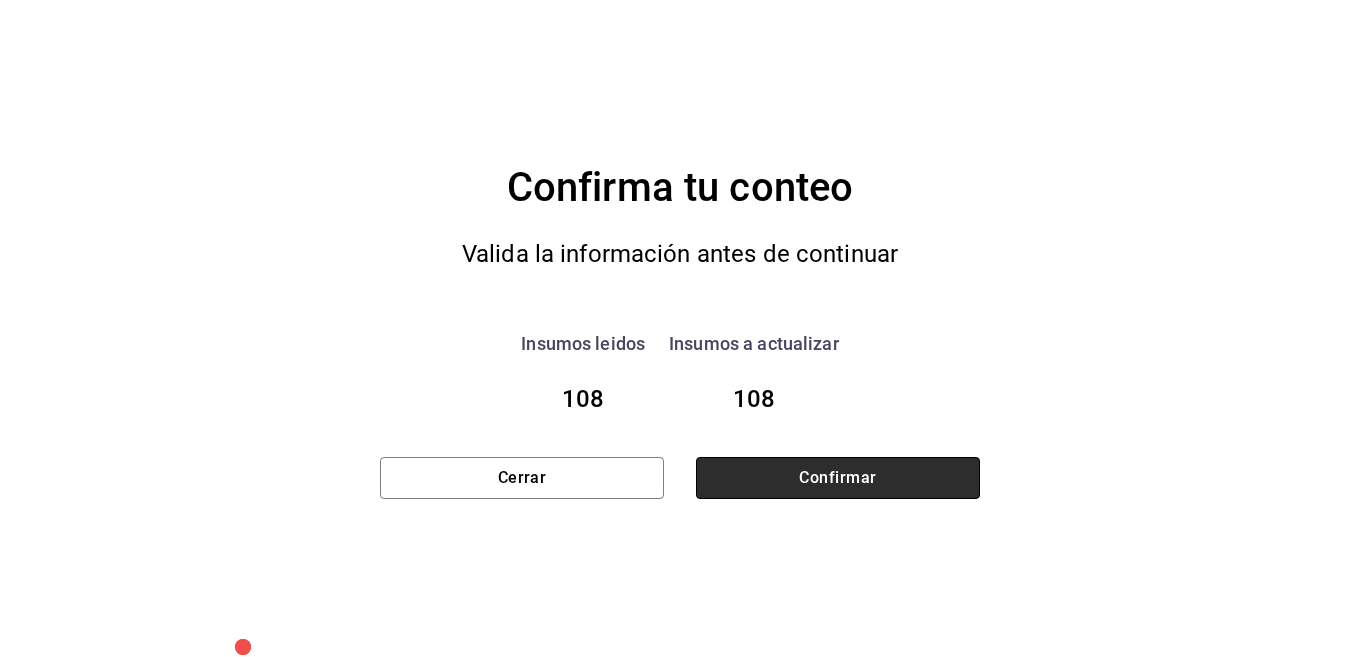 click on "Confirmar" at bounding box center [838, 478] 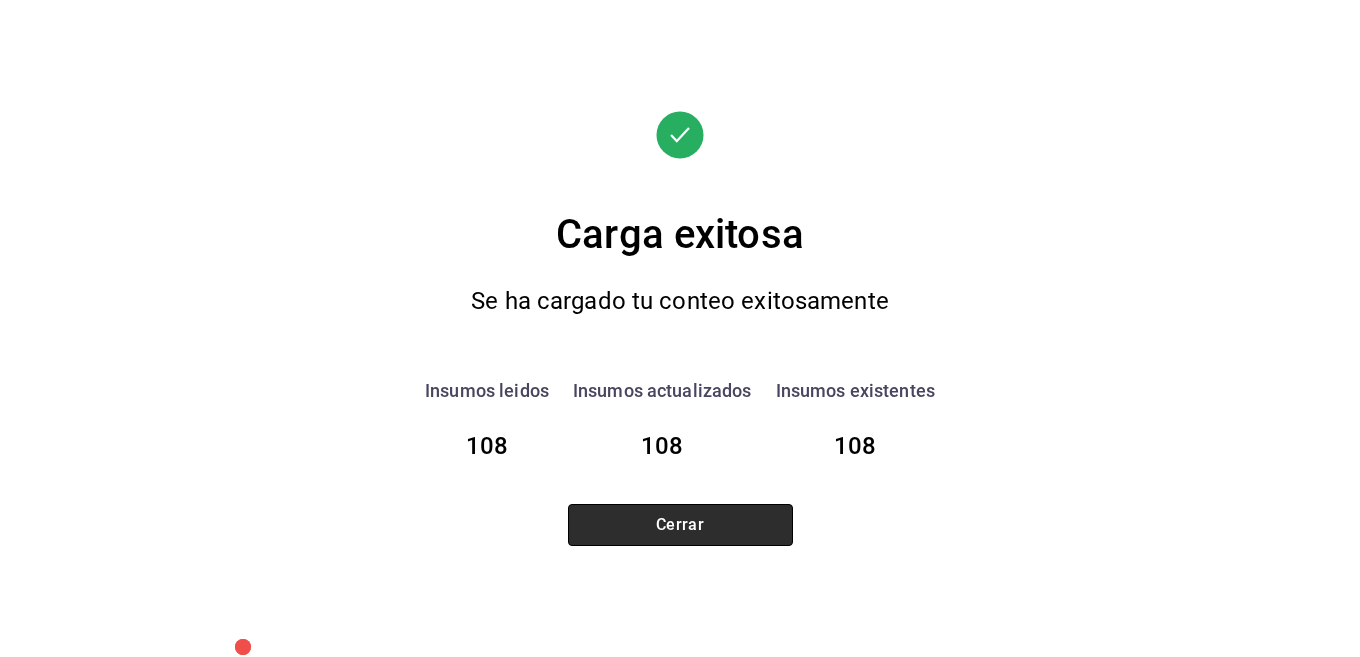click on "Cerrar" at bounding box center [680, 525] 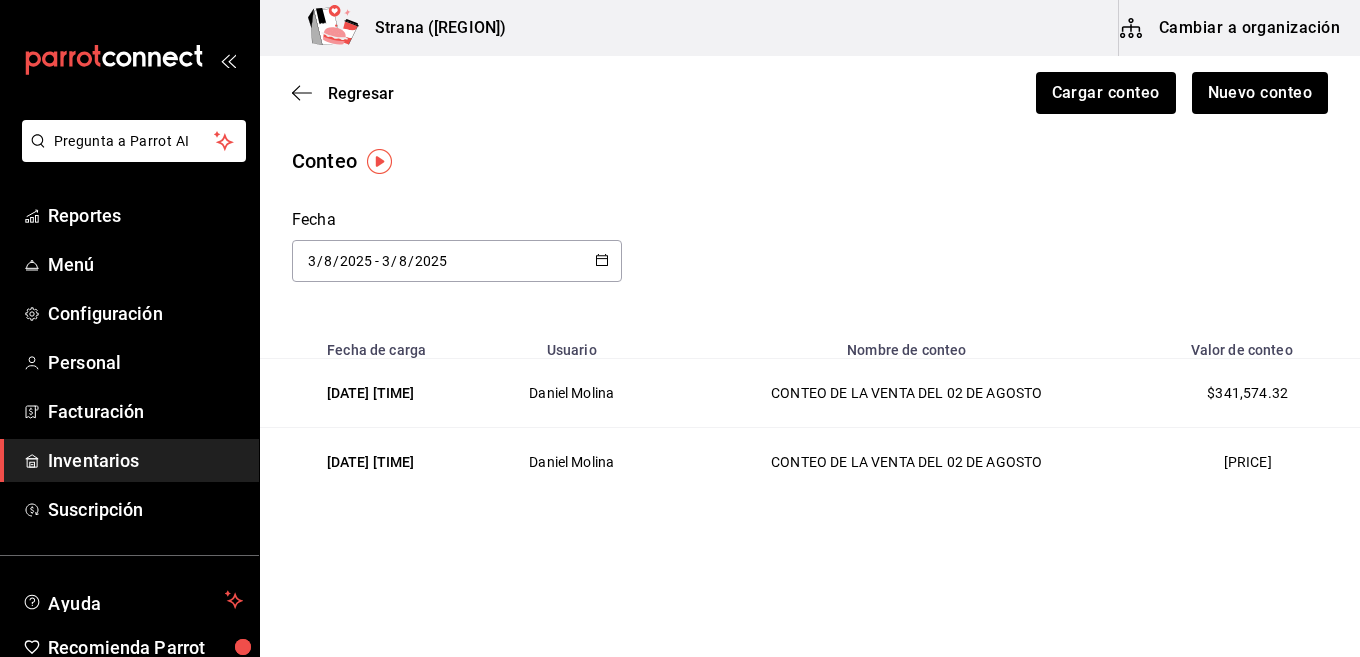 click on "Inventarios" at bounding box center (145, 460) 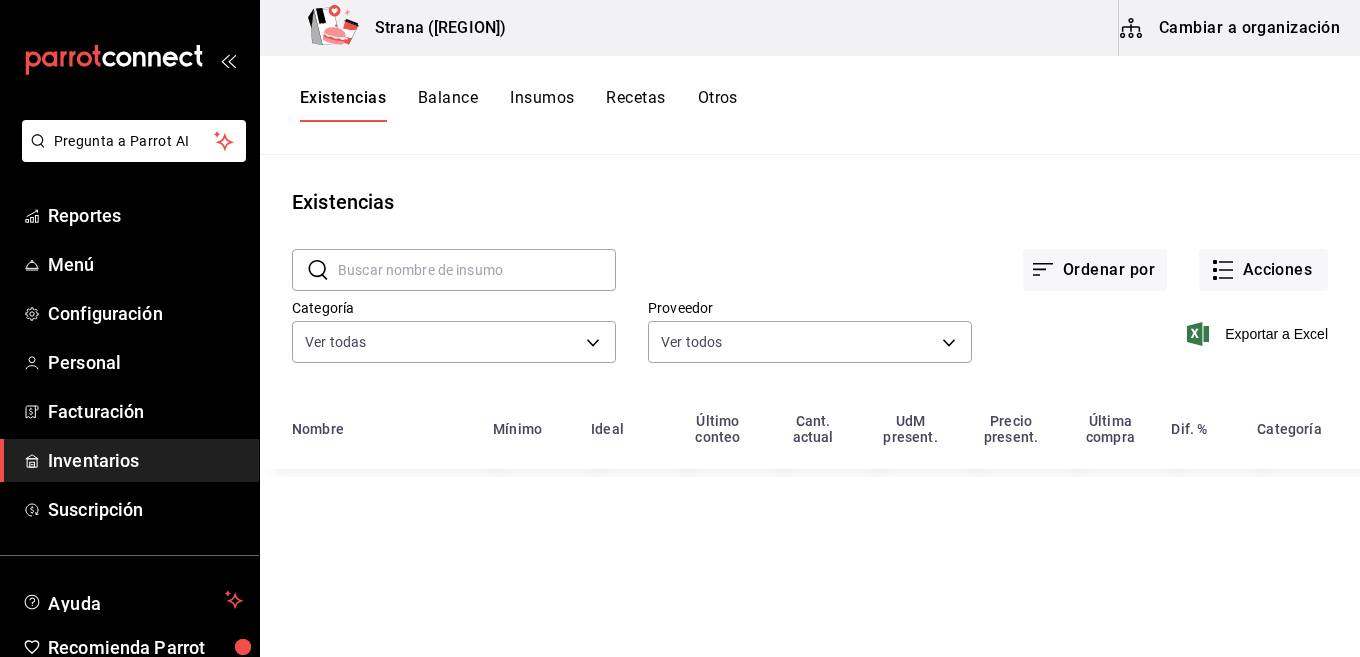 click on "Otros" at bounding box center [718, 105] 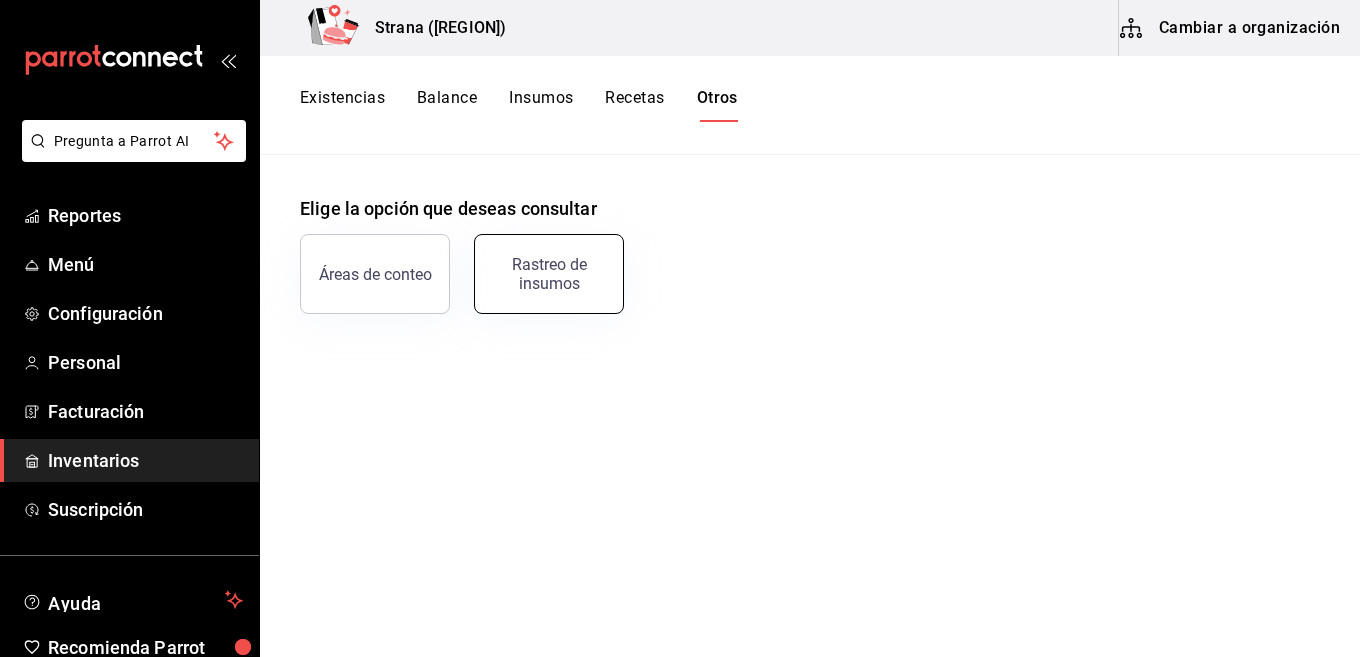 click on "Rastreo de insumos" at bounding box center [549, 274] 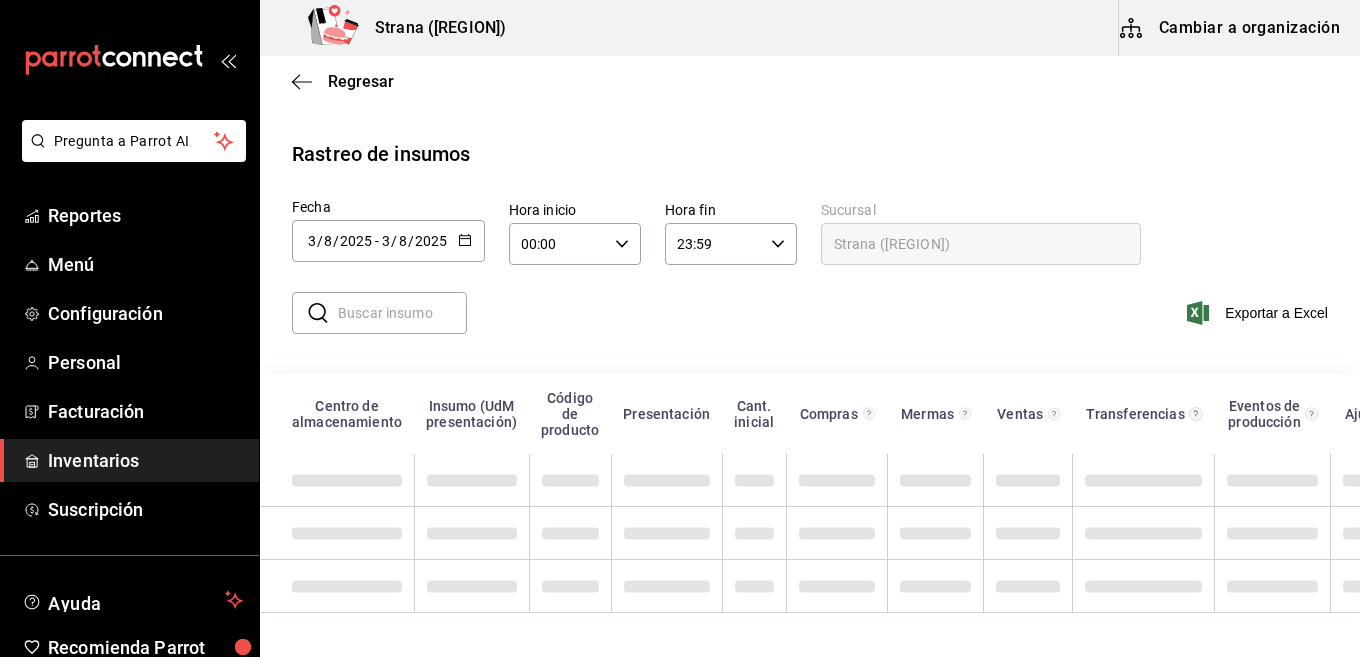 click on "2025-08-03 3 / 8 / 2025" at bounding box center (414, 241) 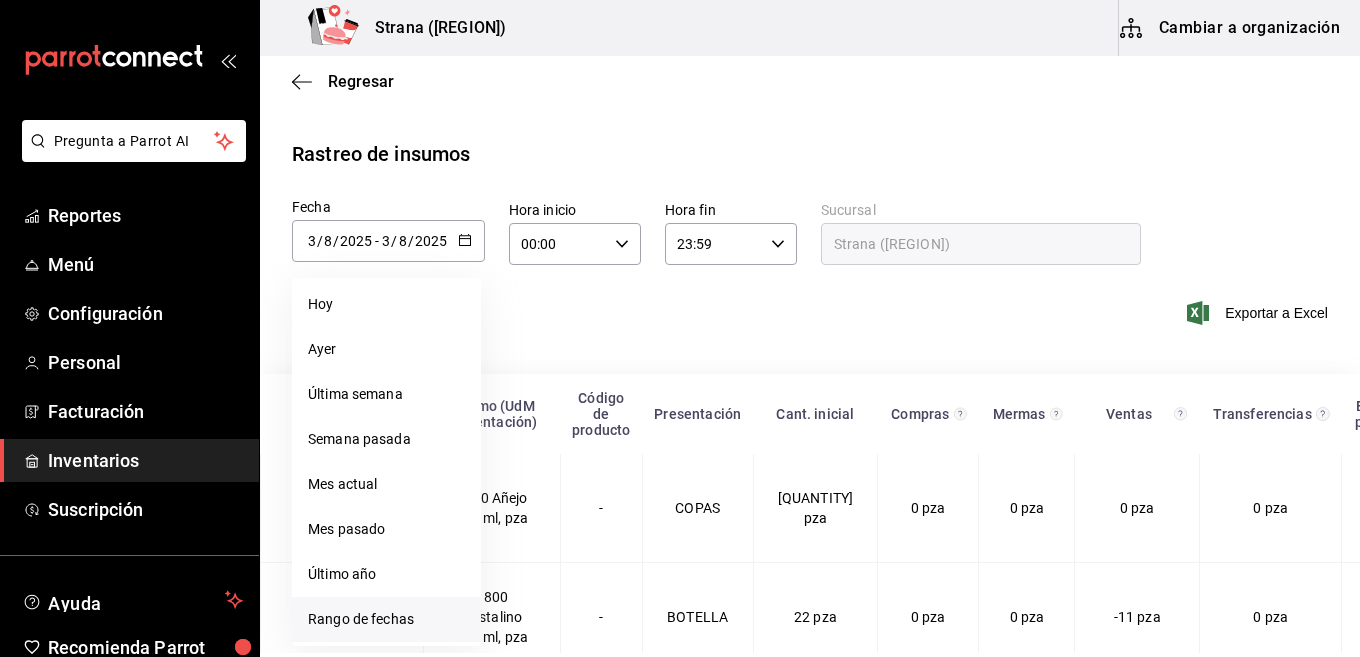 click on "Rango de fechas" at bounding box center (386, 619) 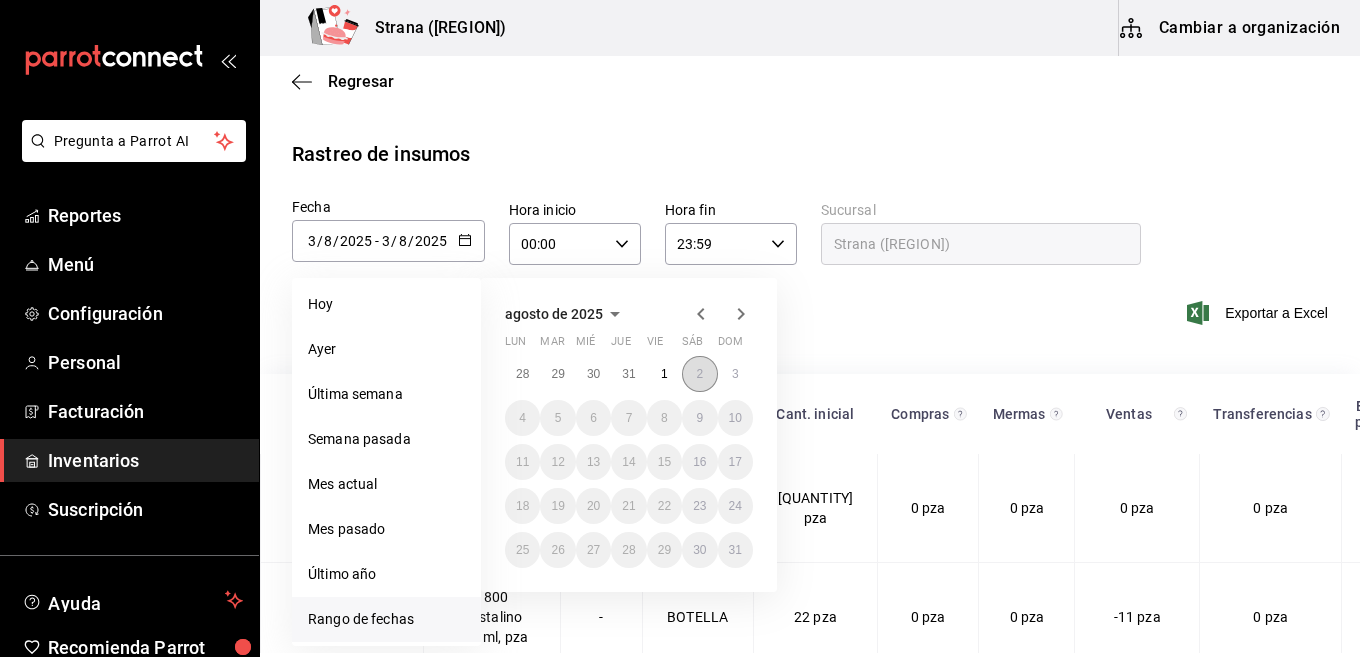 click on "2" at bounding box center (699, 374) 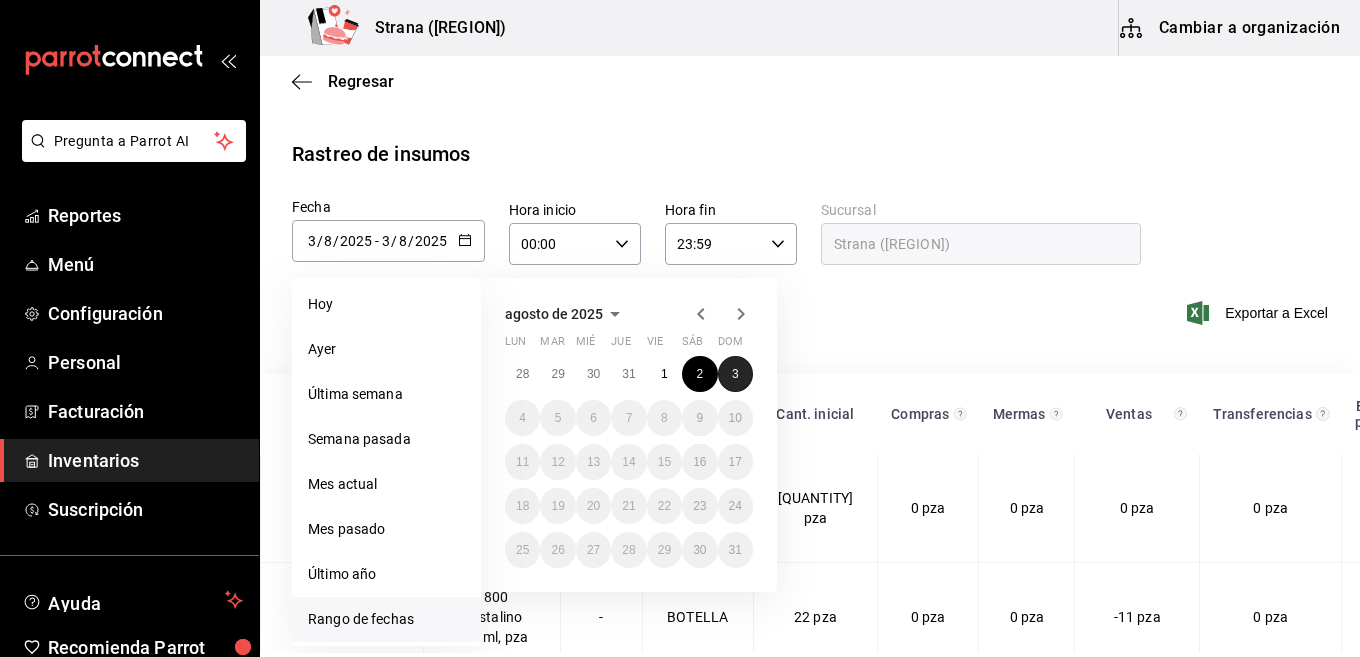 click on "3" at bounding box center [735, 374] 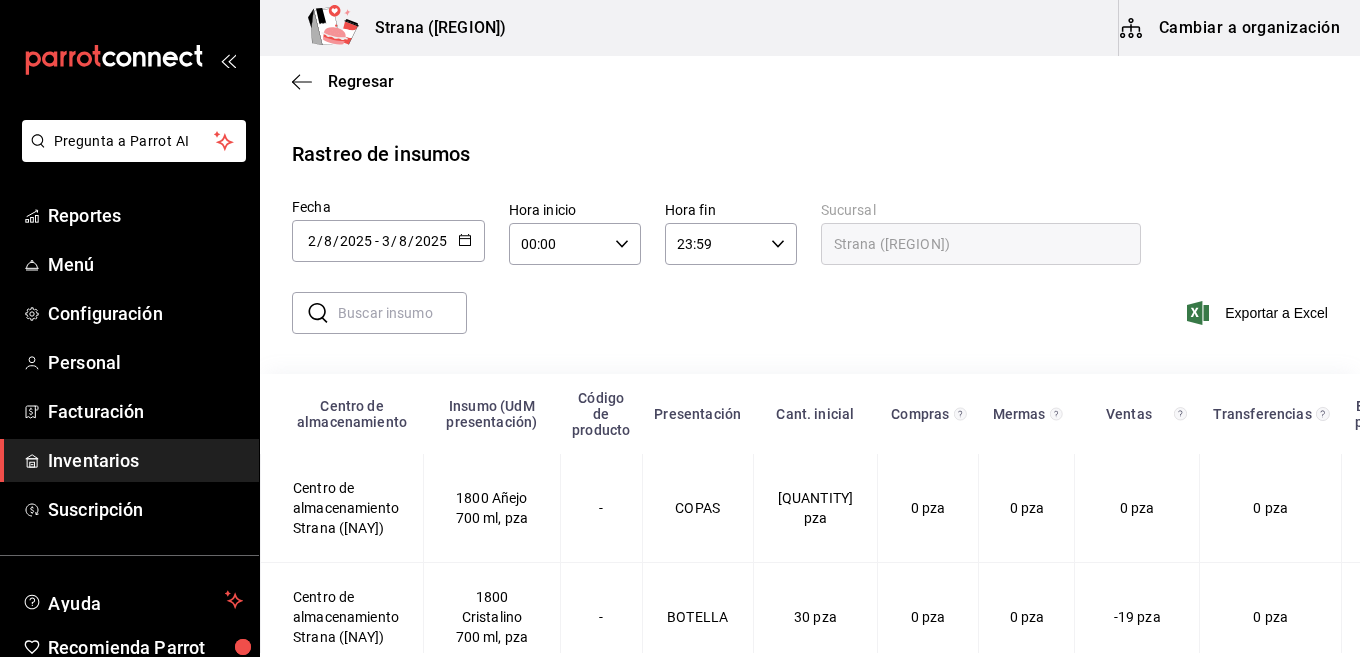 click on "[DATE] [NUMBER] / [DATE] / [DATE] - [DATE] [NUMBER] / [DATE] / [DATE]" at bounding box center [388, 241] 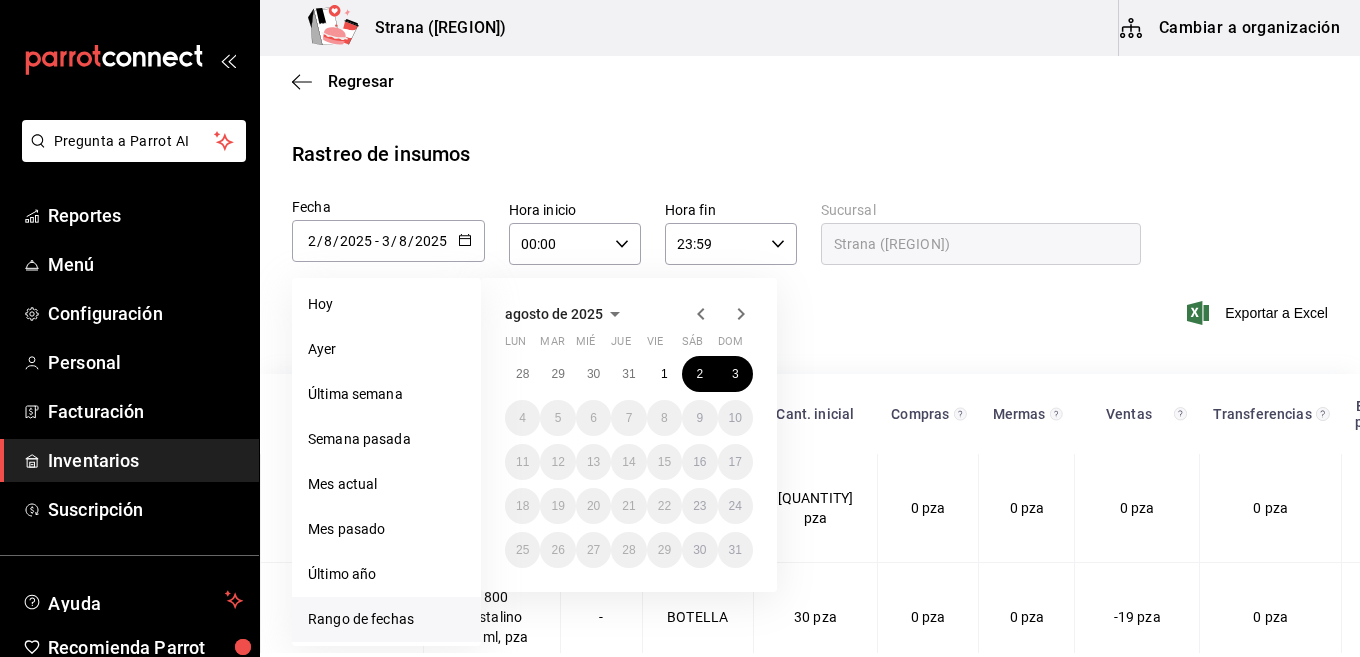 click on "​ ​ Exportar a Excel" at bounding box center (802, 325) 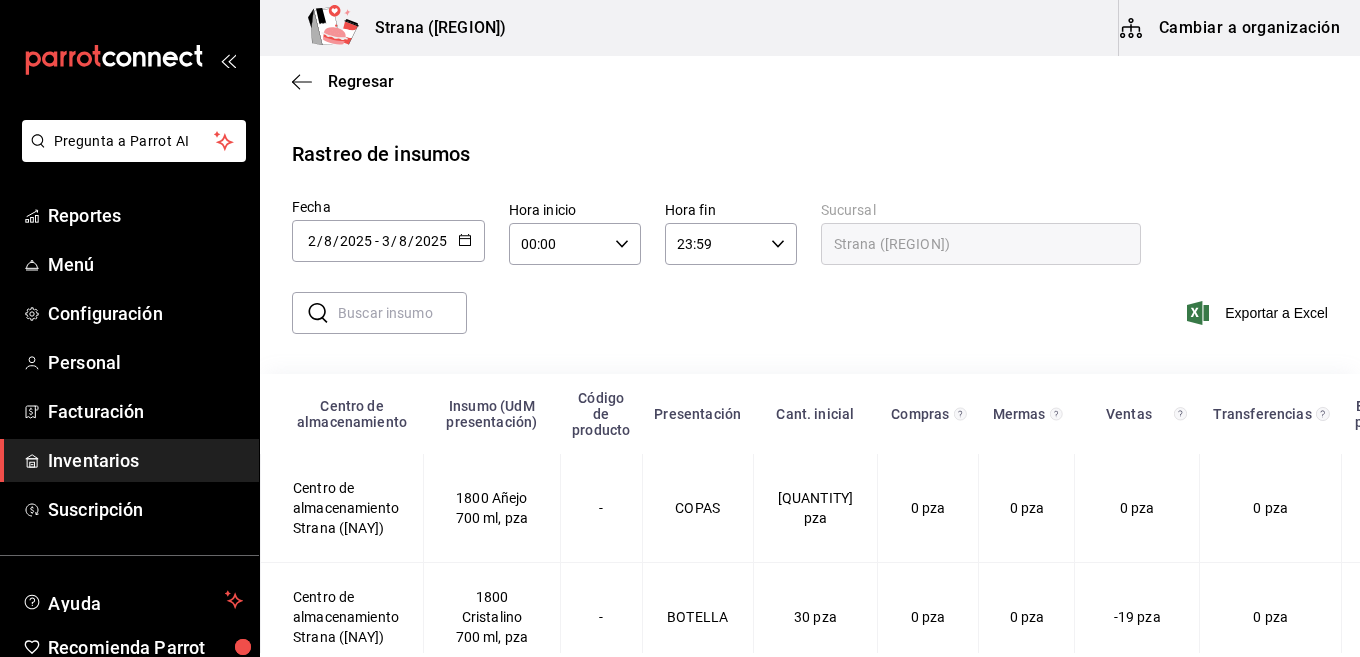 click on "00:00 Hora inicio" at bounding box center (575, 244) 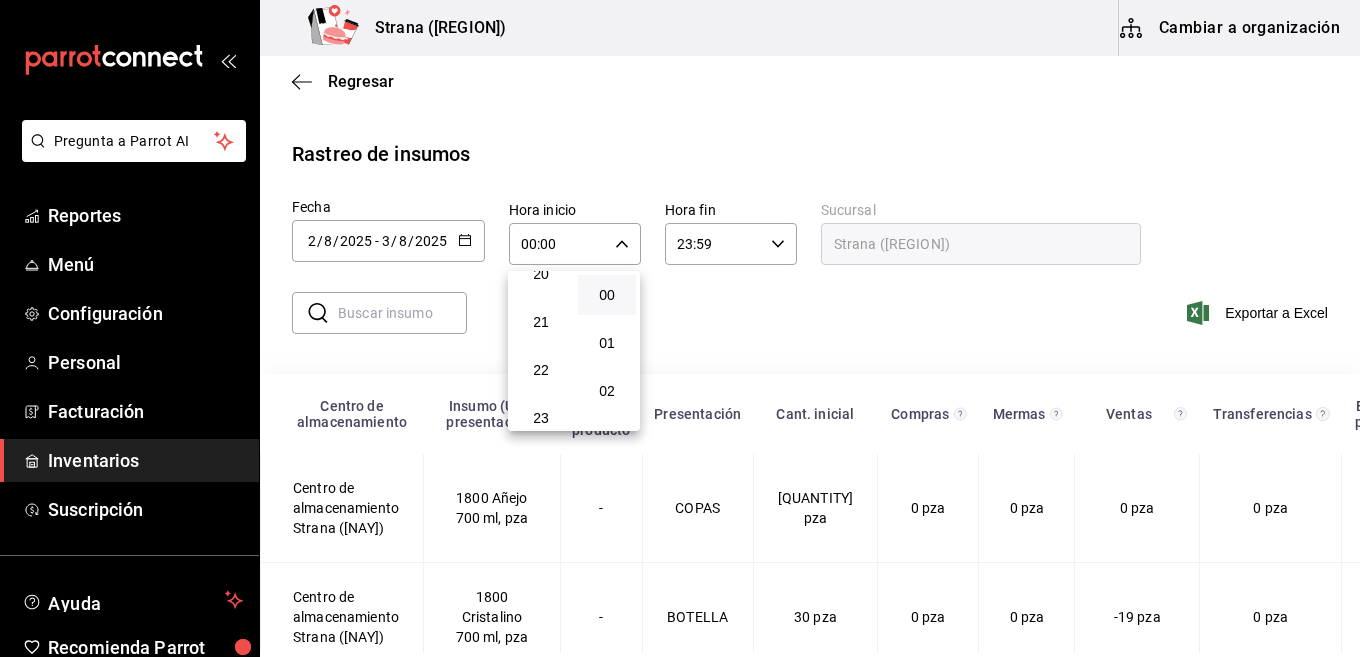 scroll, scrollTop: 992, scrollLeft: 0, axis: vertical 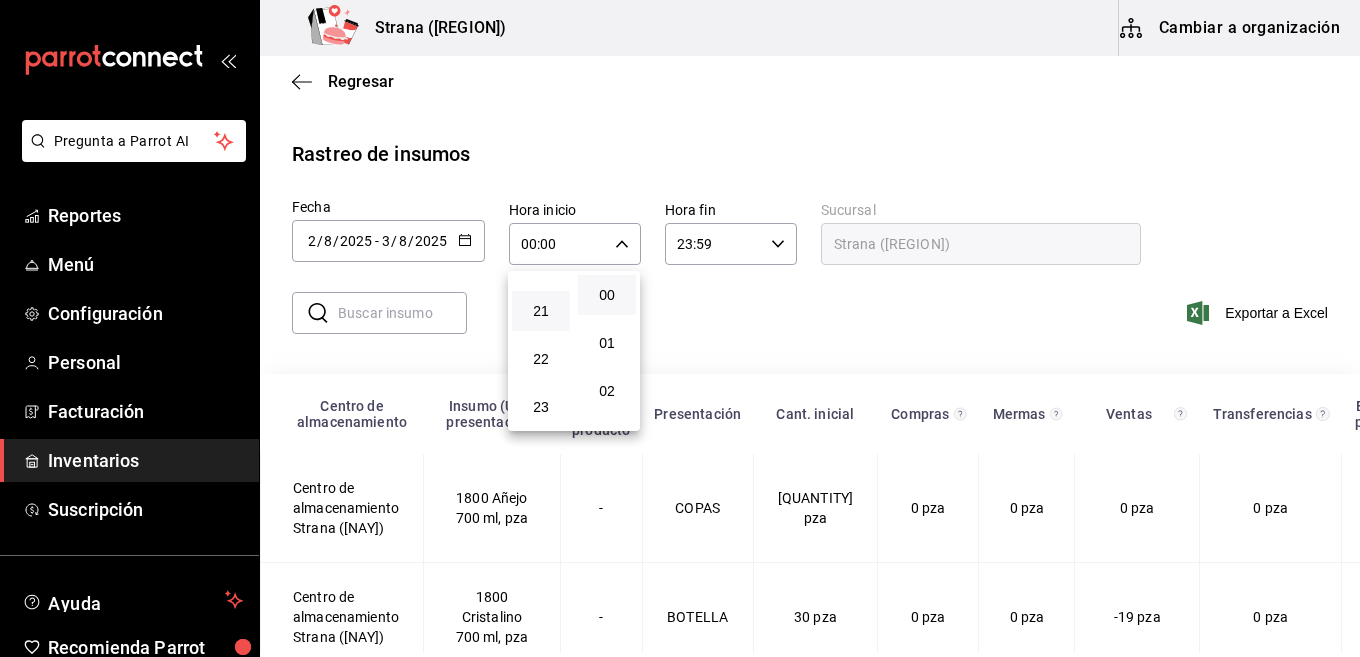 click on "21" at bounding box center (541, 311) 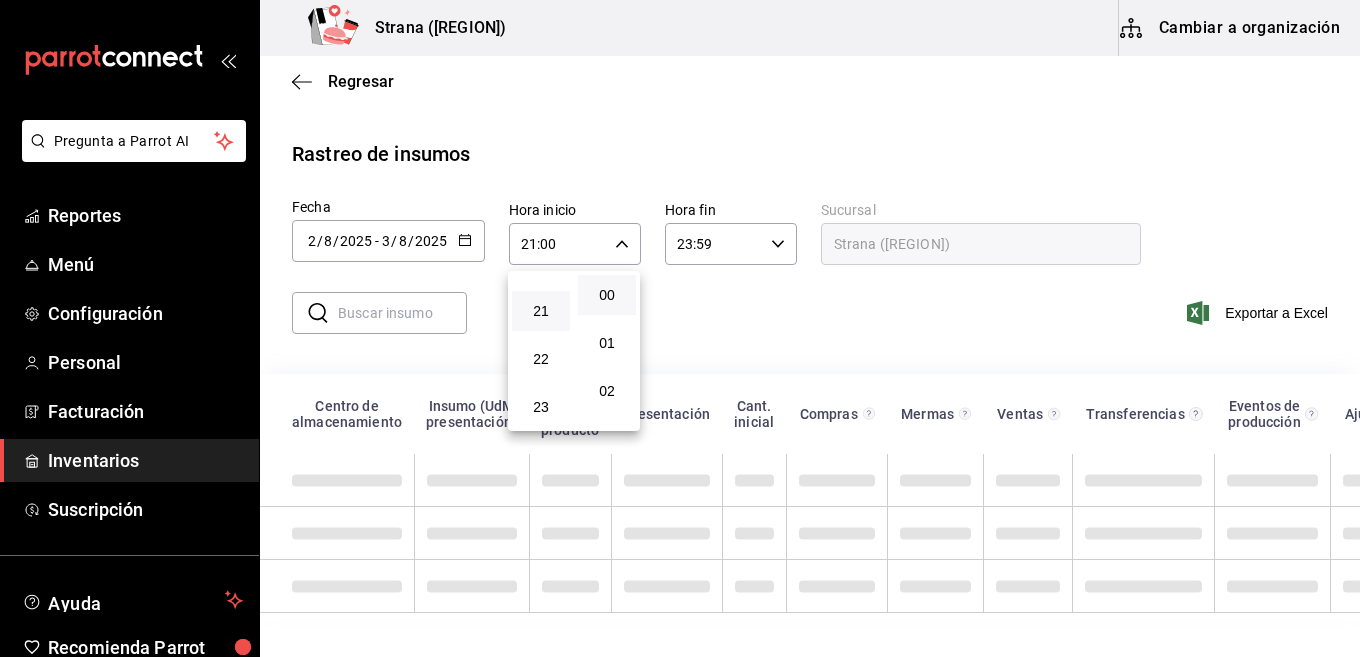 click at bounding box center (680, 328) 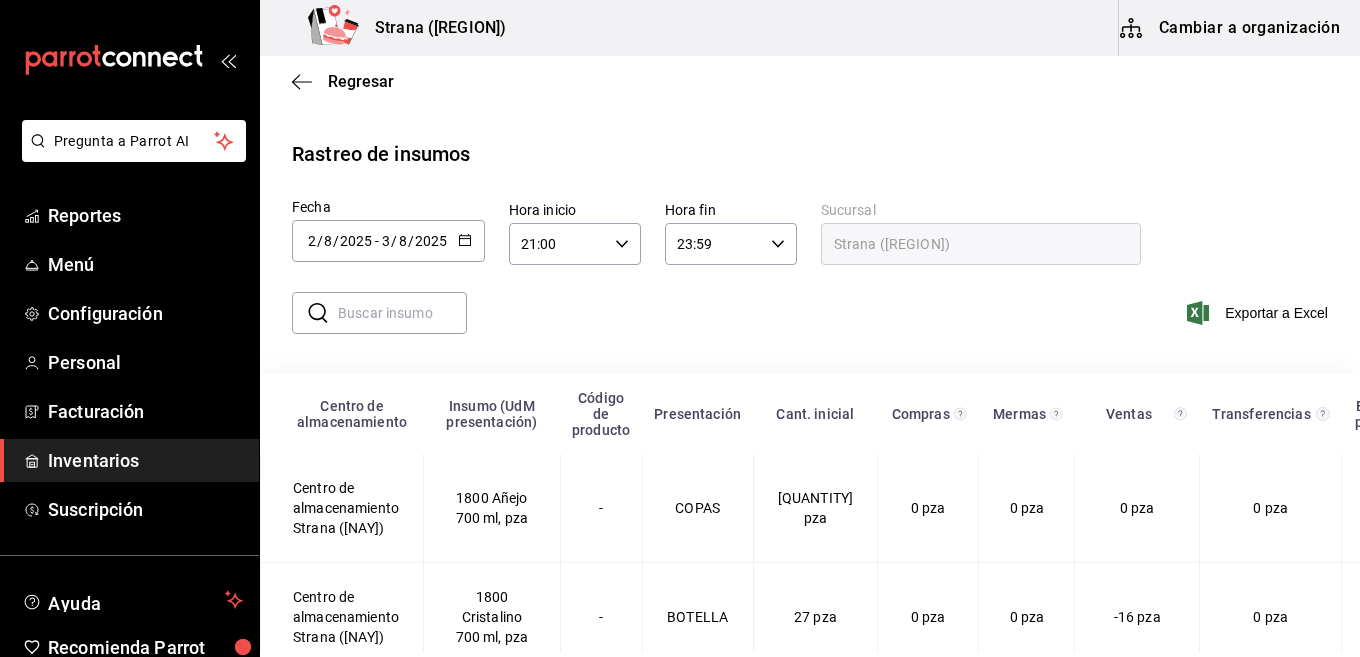 click on "Exportar a Excel" at bounding box center [1259, 313] 